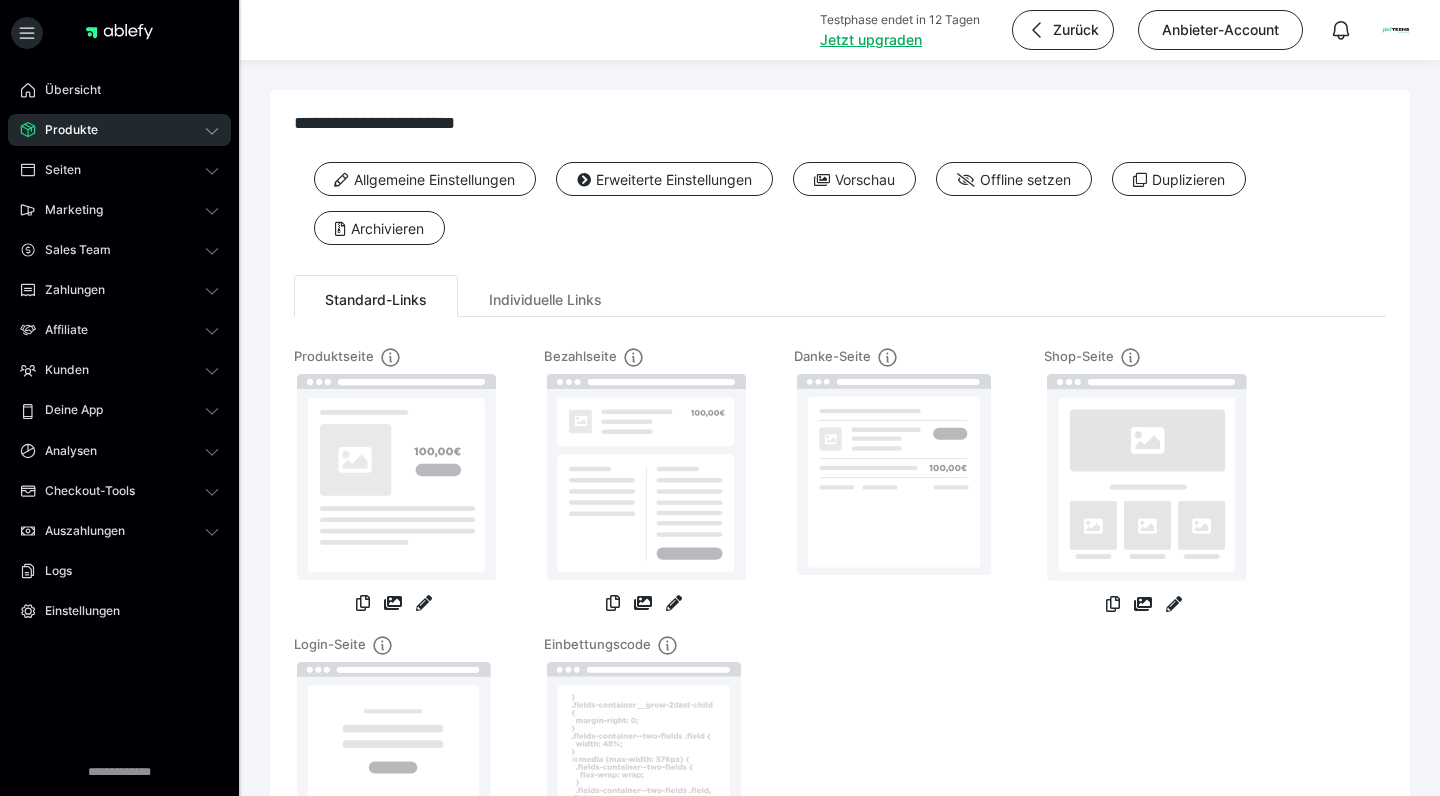 scroll, scrollTop: 0, scrollLeft: 0, axis: both 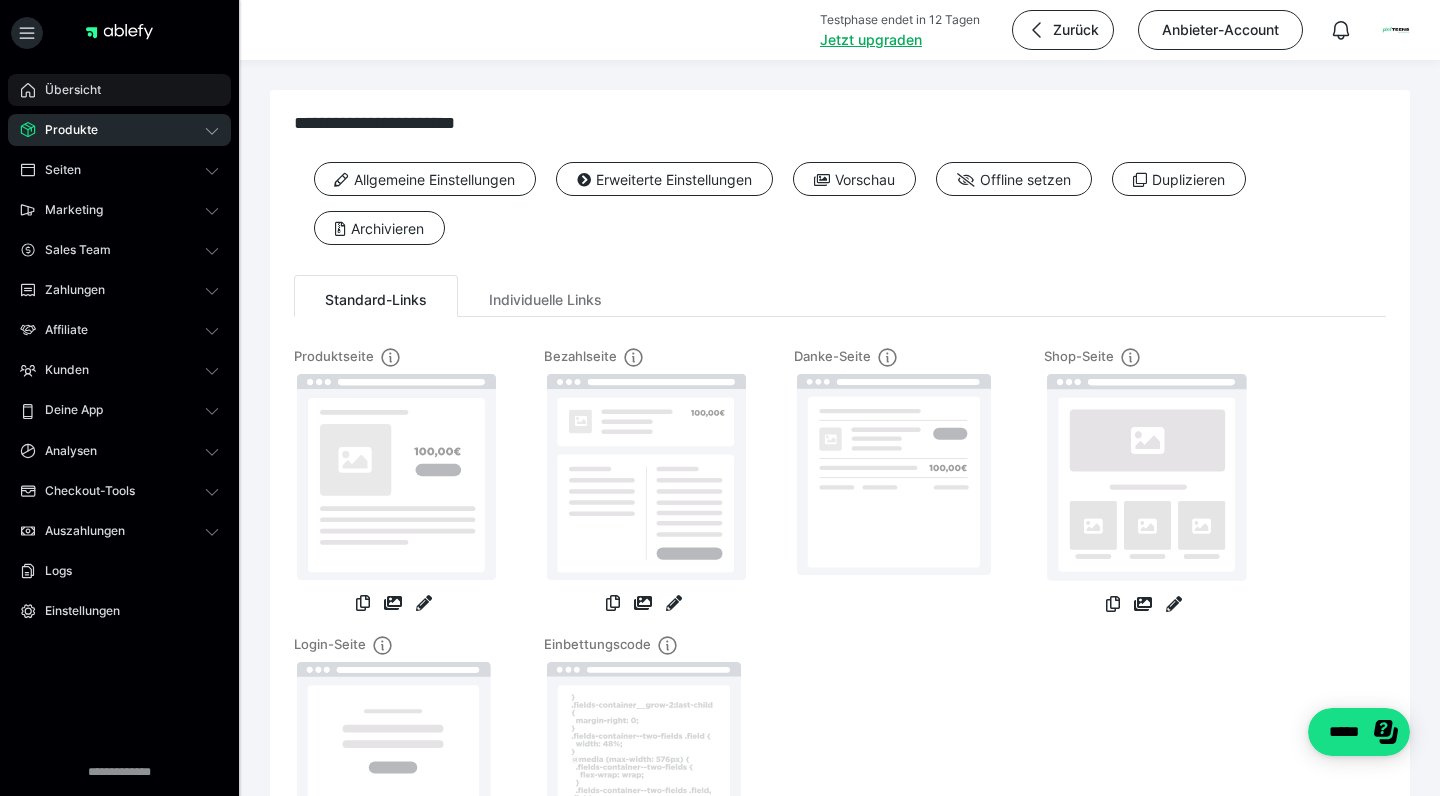 click on "Übersicht" at bounding box center (66, 90) 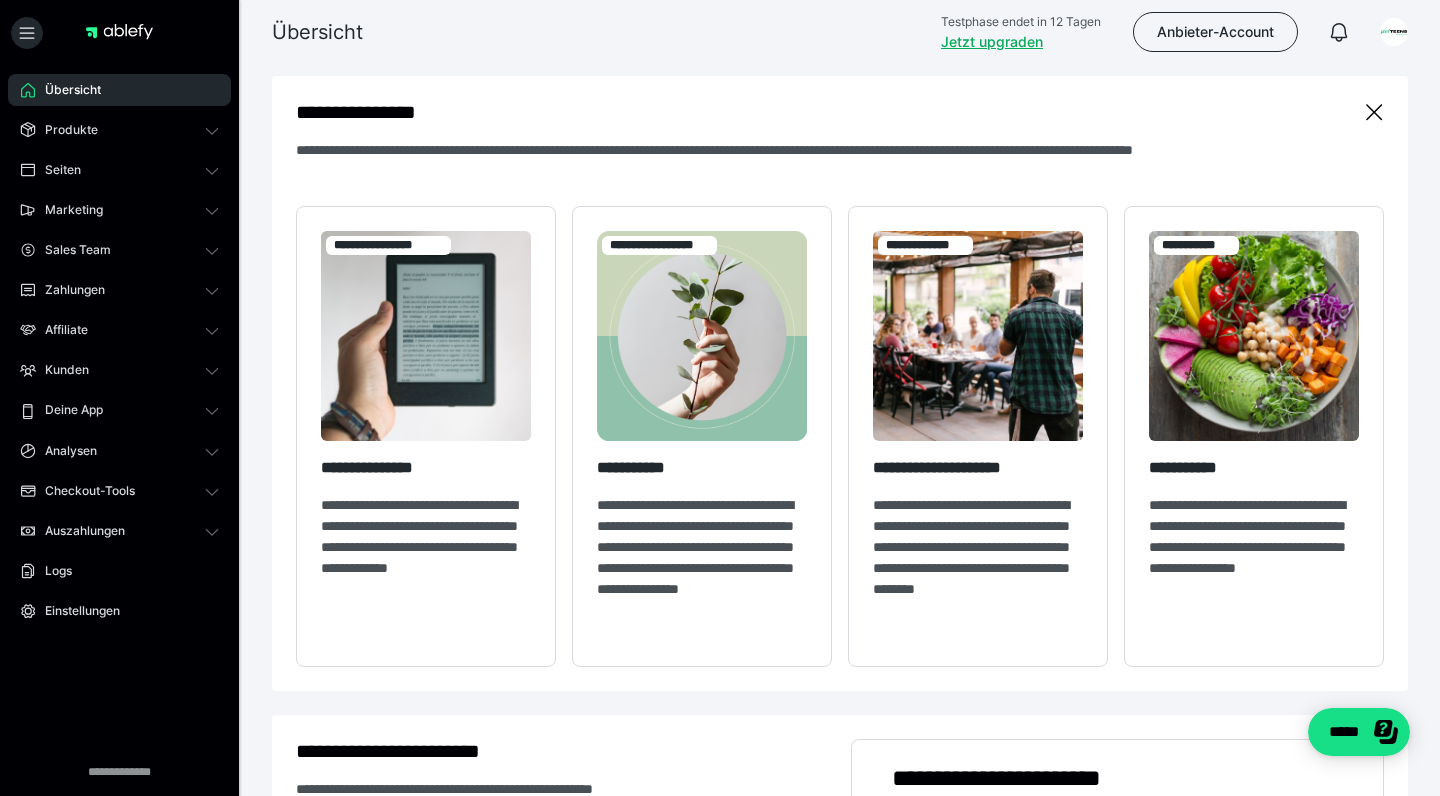 click 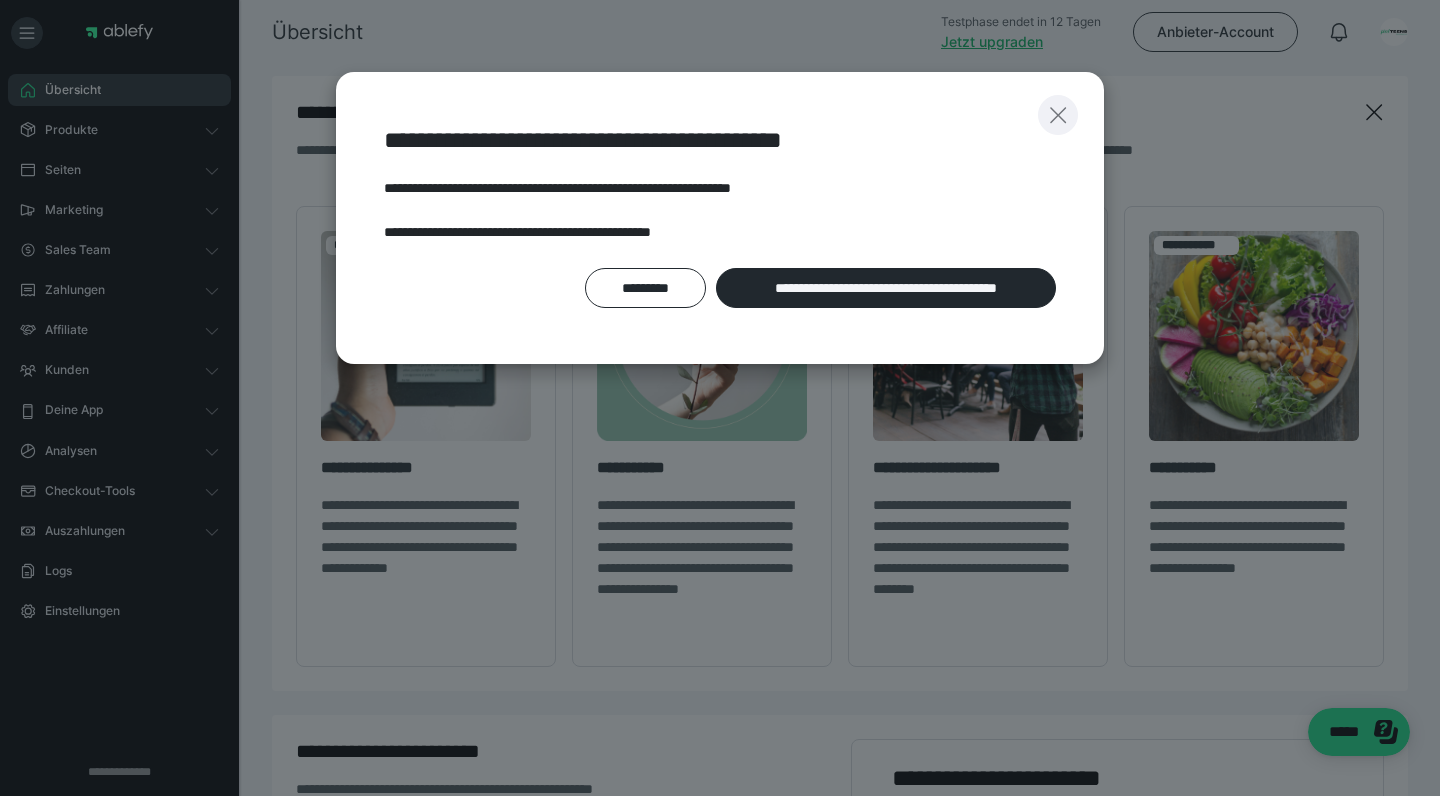click 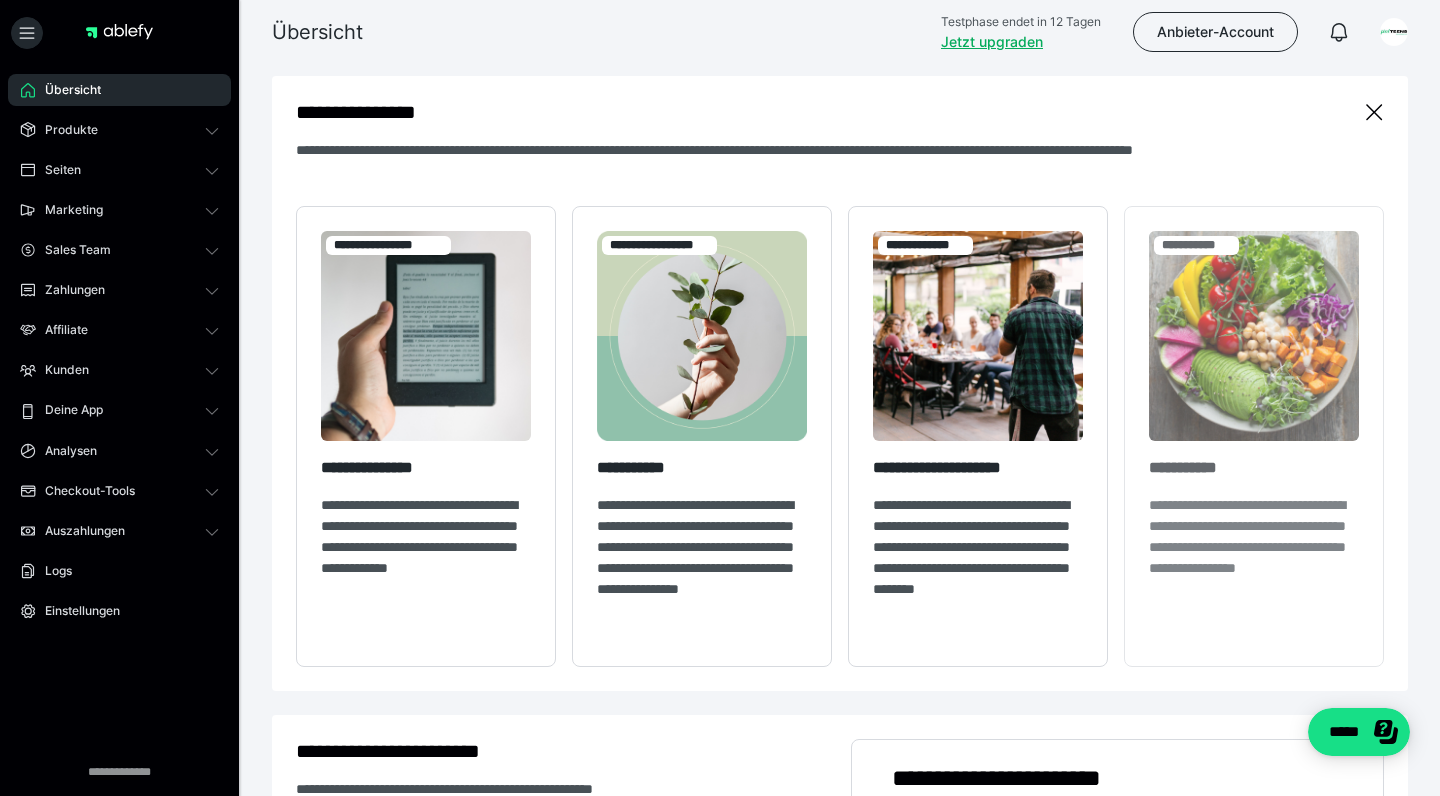 scroll, scrollTop: 0, scrollLeft: 0, axis: both 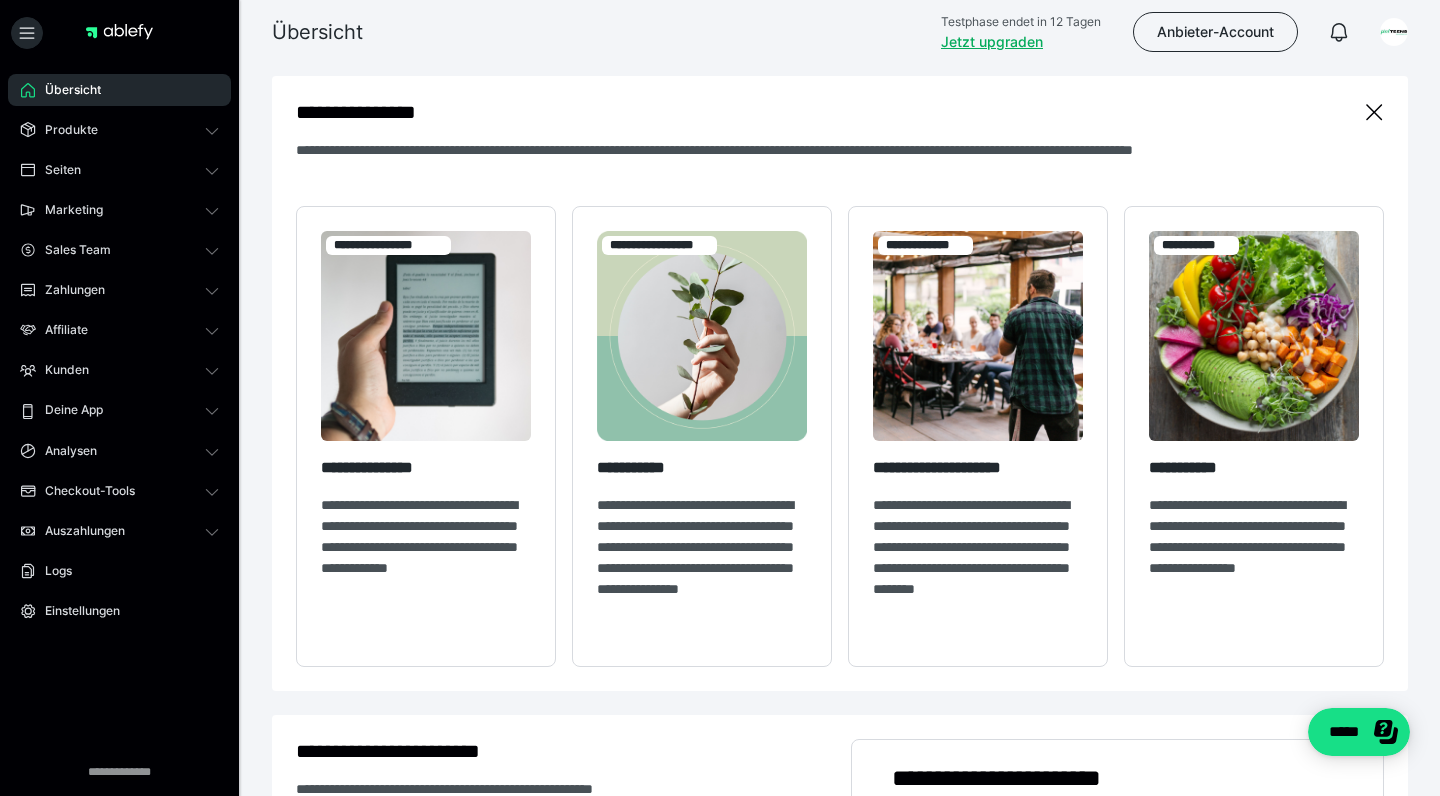 click on "**********" at bounding box center [840, 383] 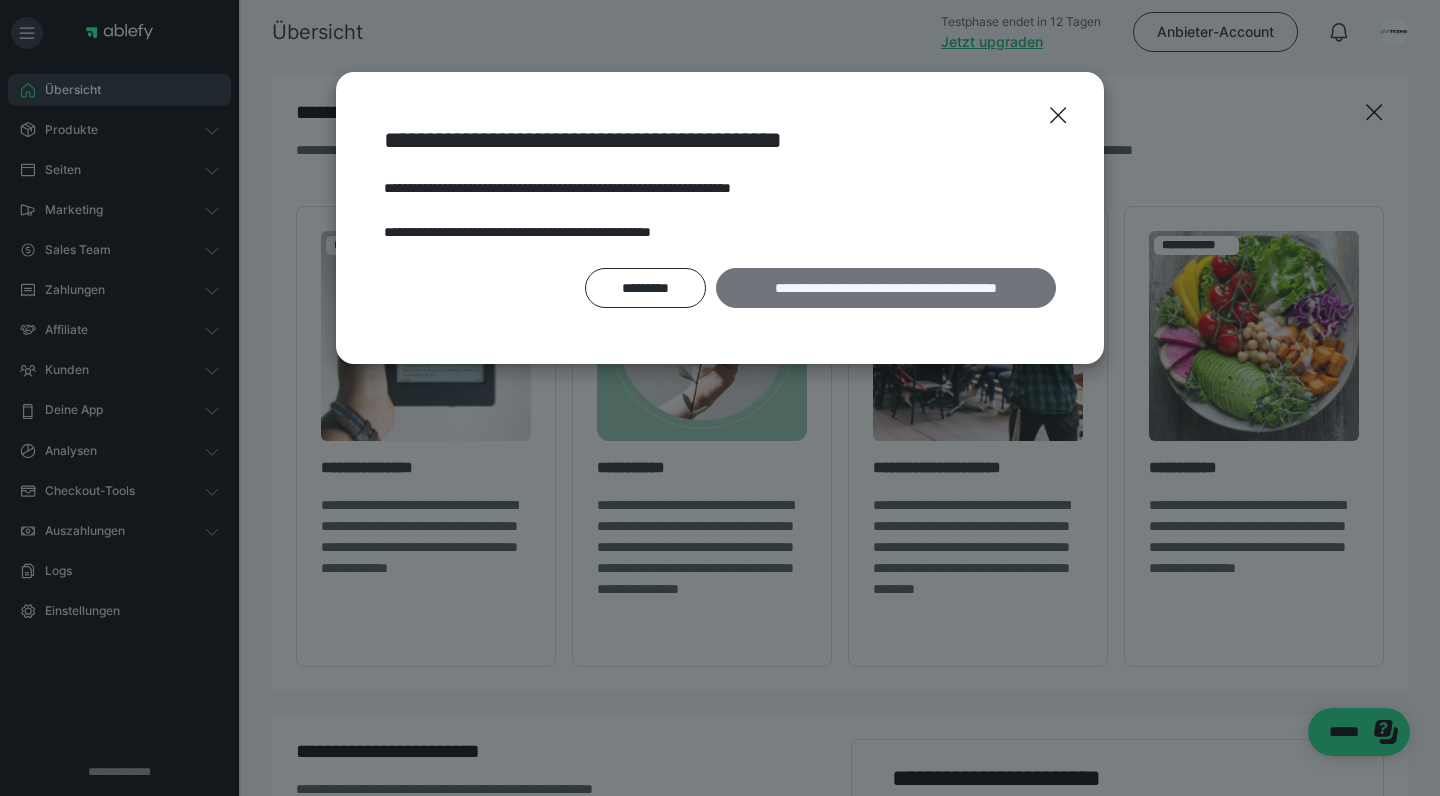 click on "**********" at bounding box center [886, 288] 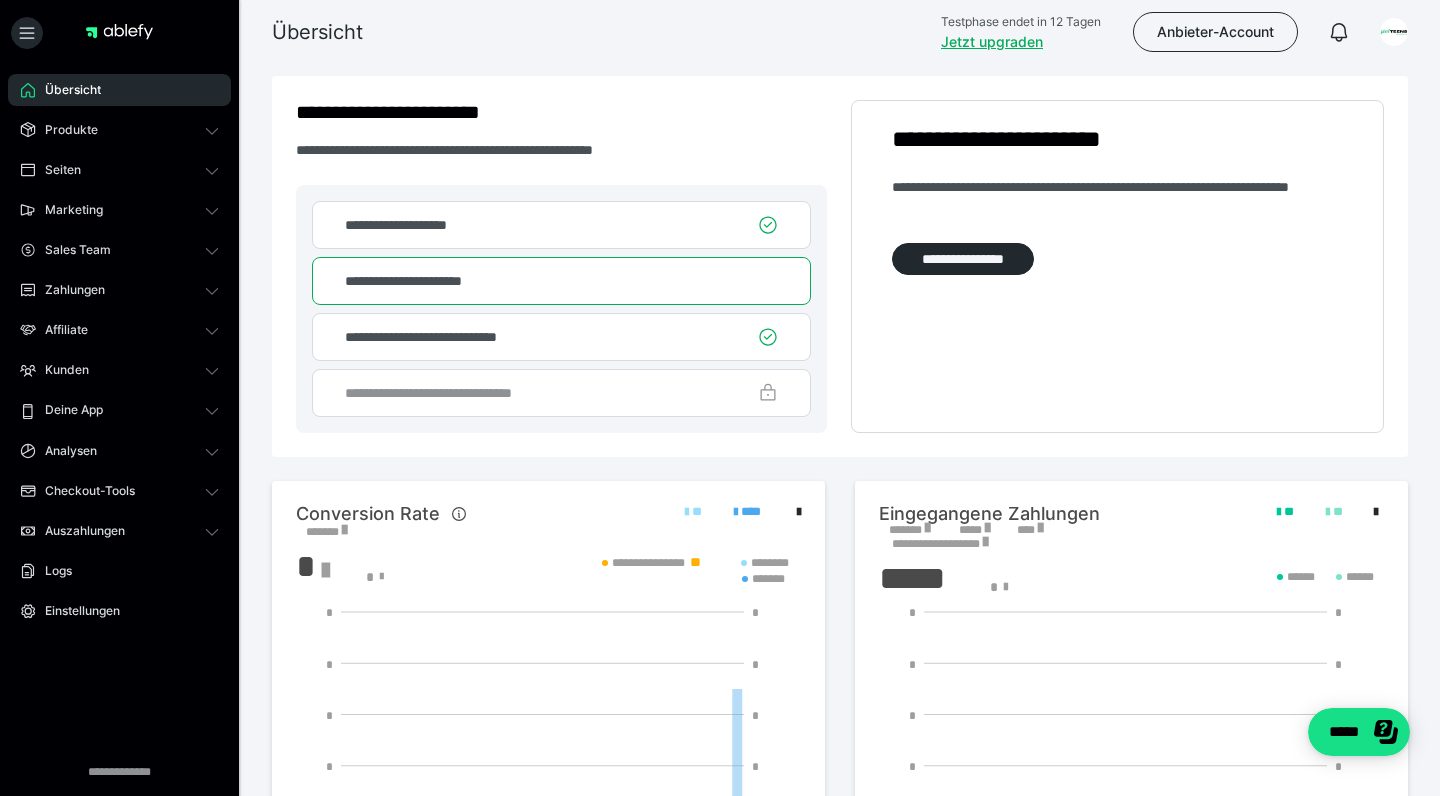 click on "**********" at bounding box center (426, 281) 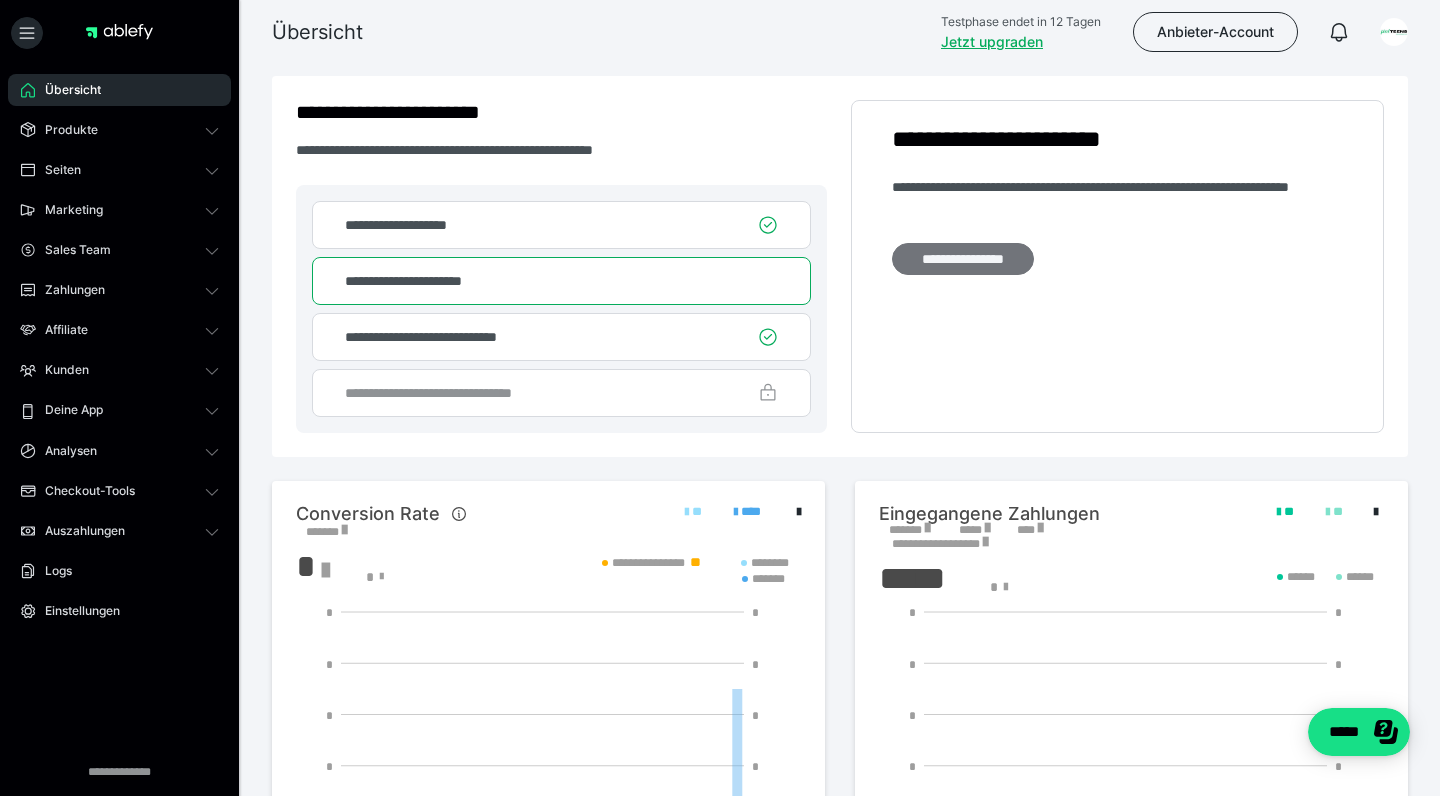 click on "**********" at bounding box center [963, 259] 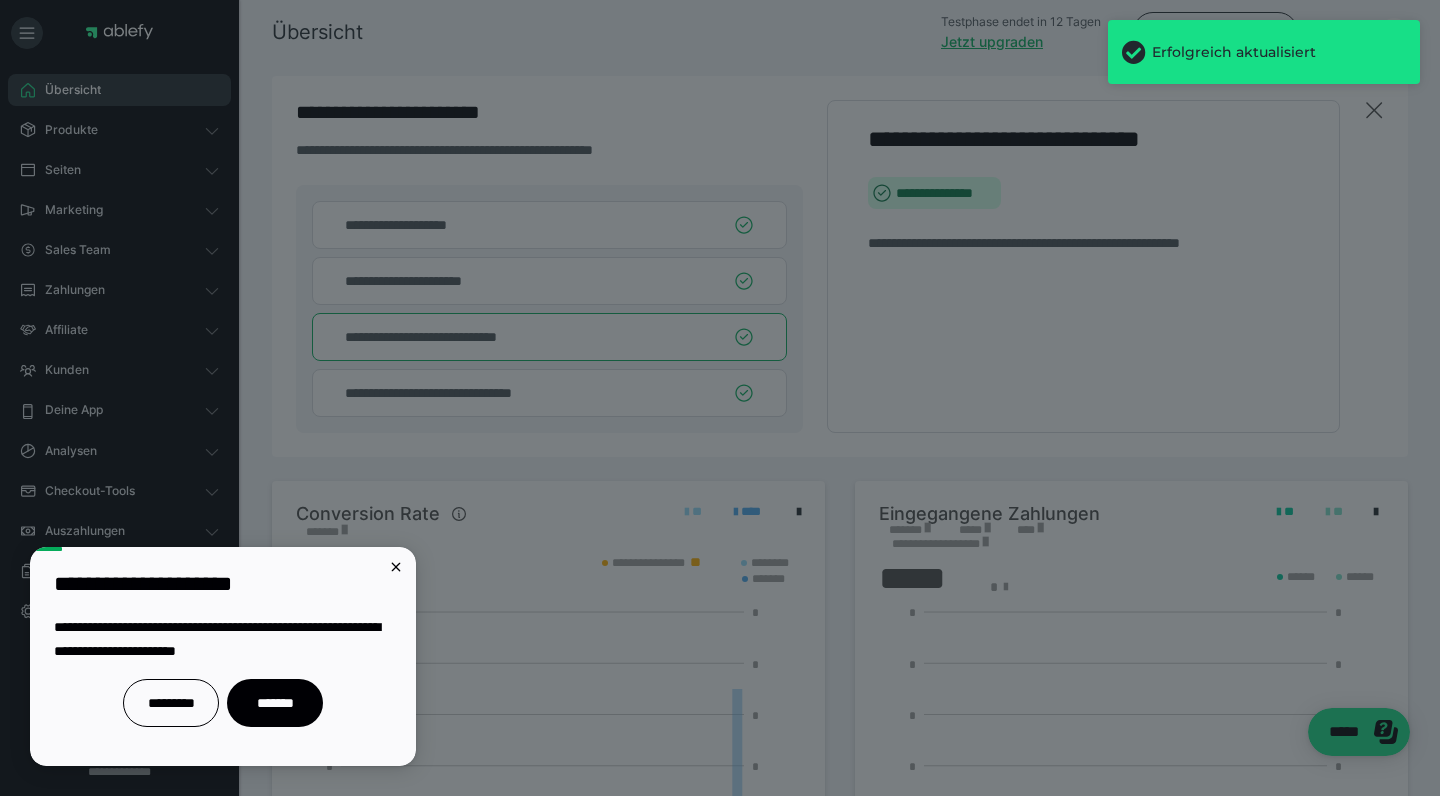 scroll, scrollTop: 0, scrollLeft: 0, axis: both 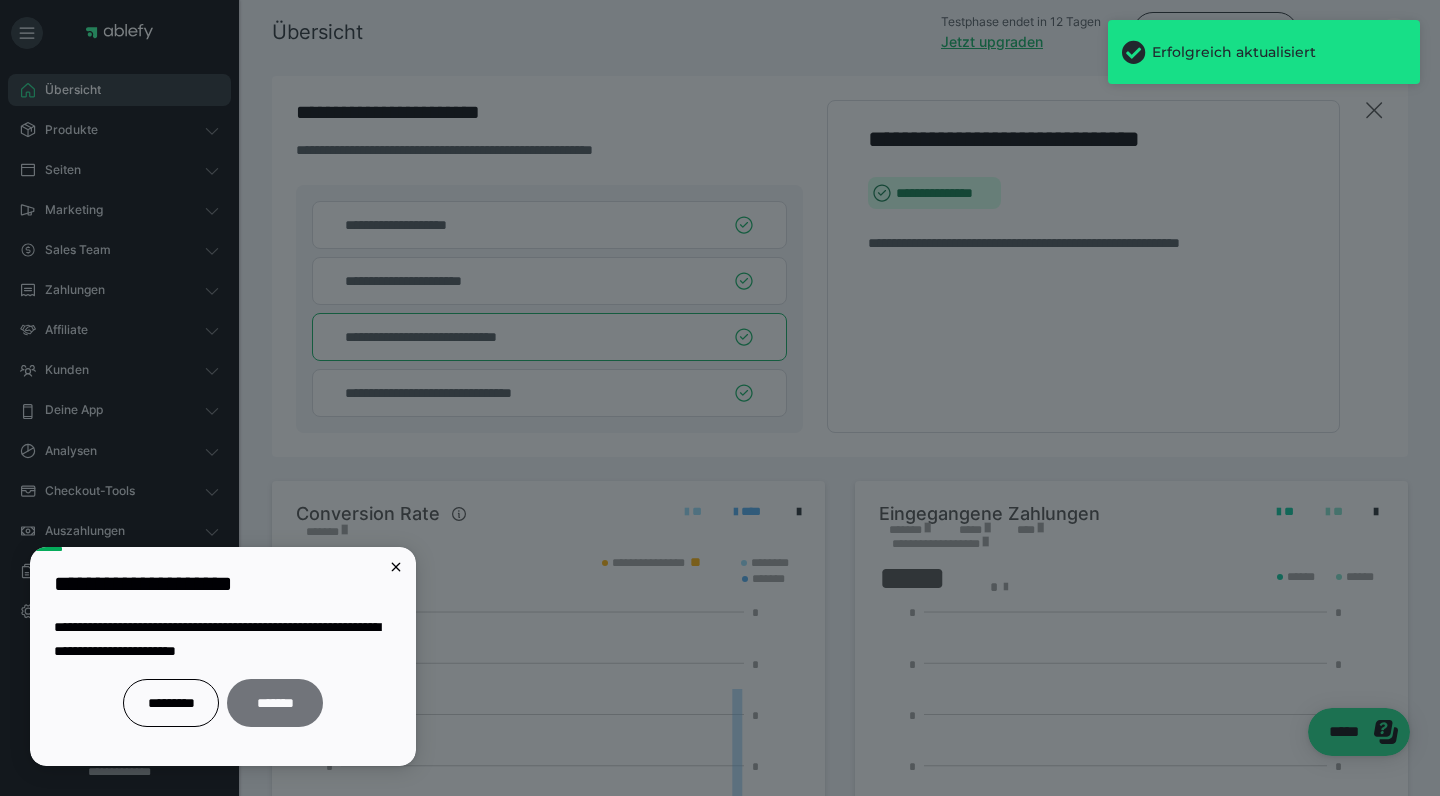 click on "*******" at bounding box center (275, 703) 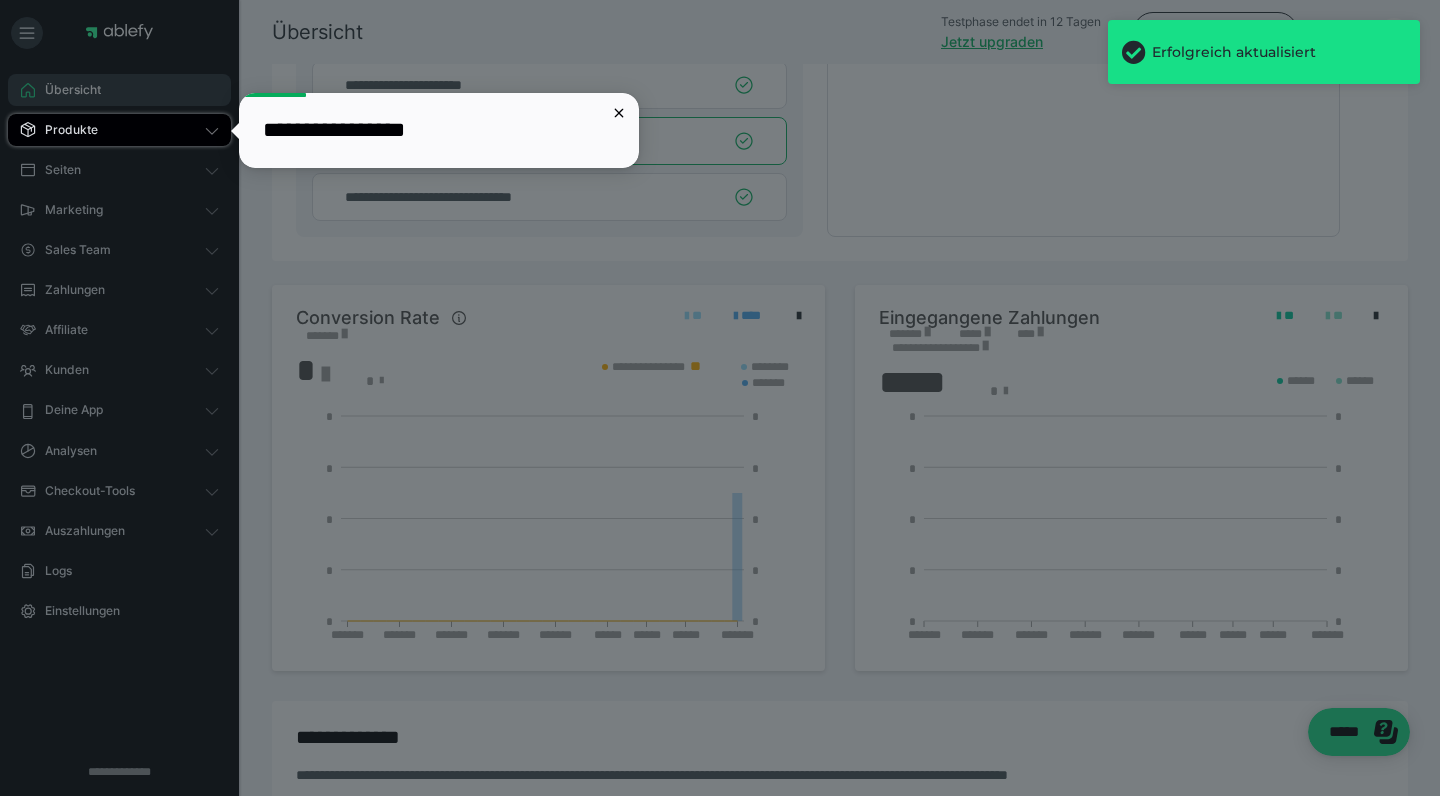 scroll, scrollTop: 198, scrollLeft: 0, axis: vertical 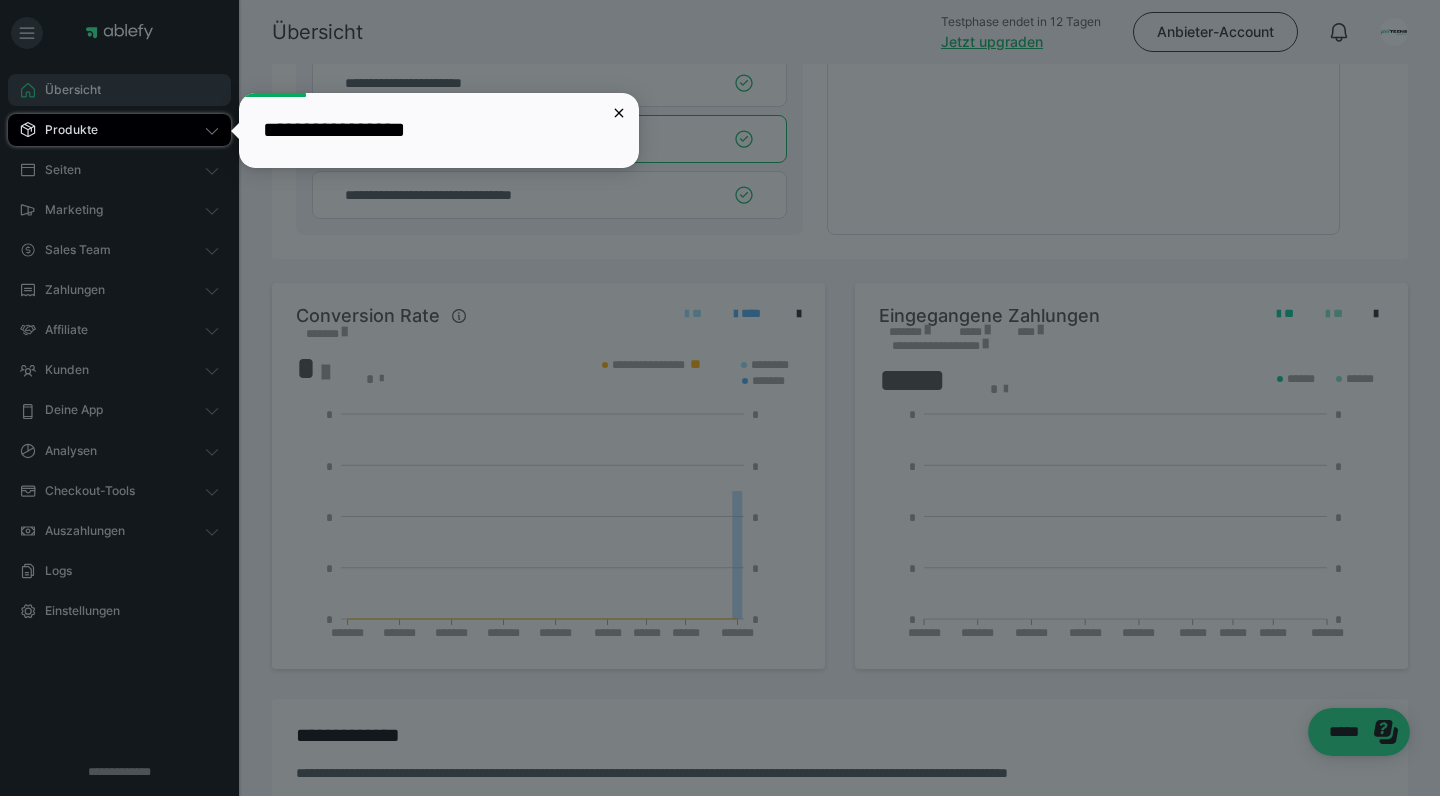click on "**********" at bounding box center (439, 130) 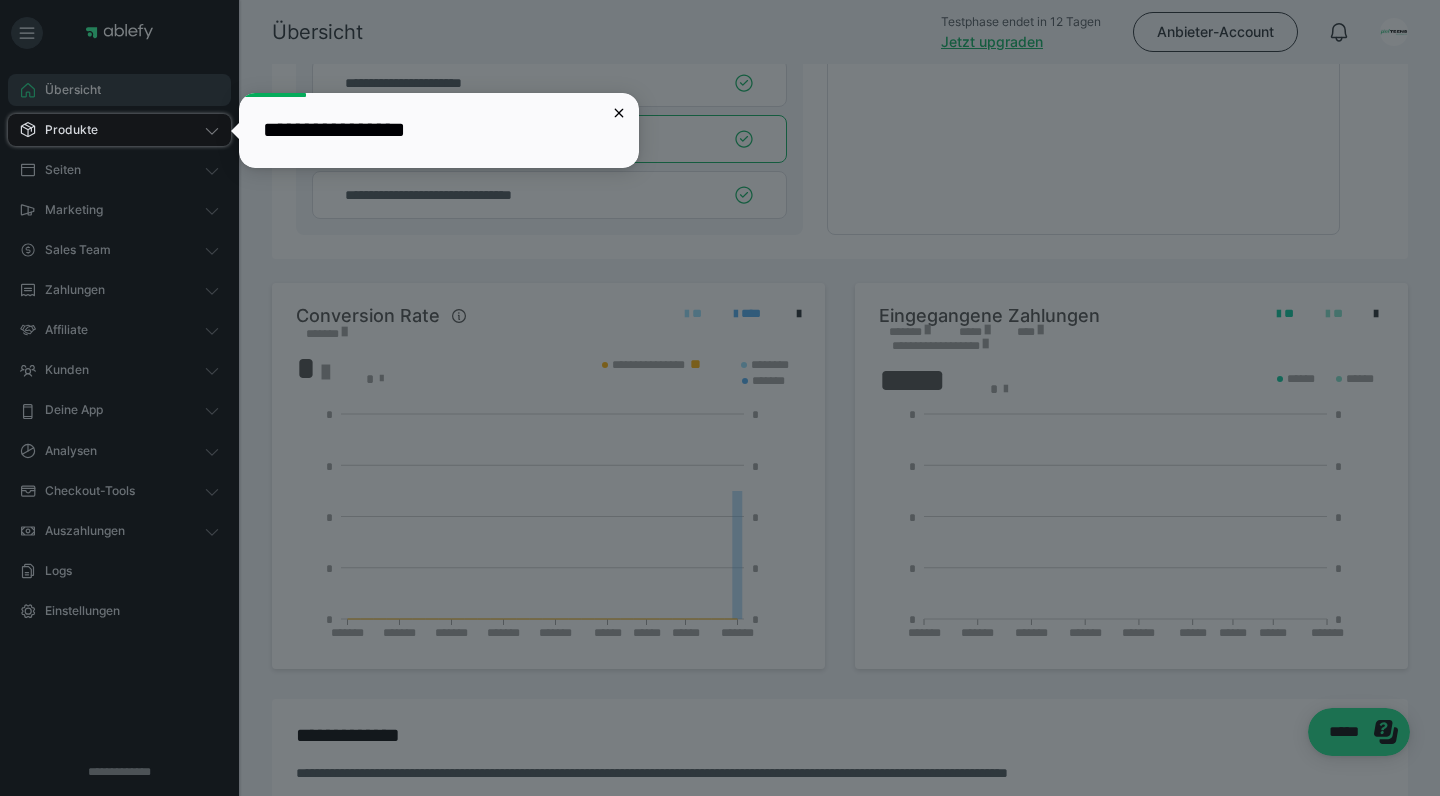 click on "Produkte" at bounding box center (64, 130) 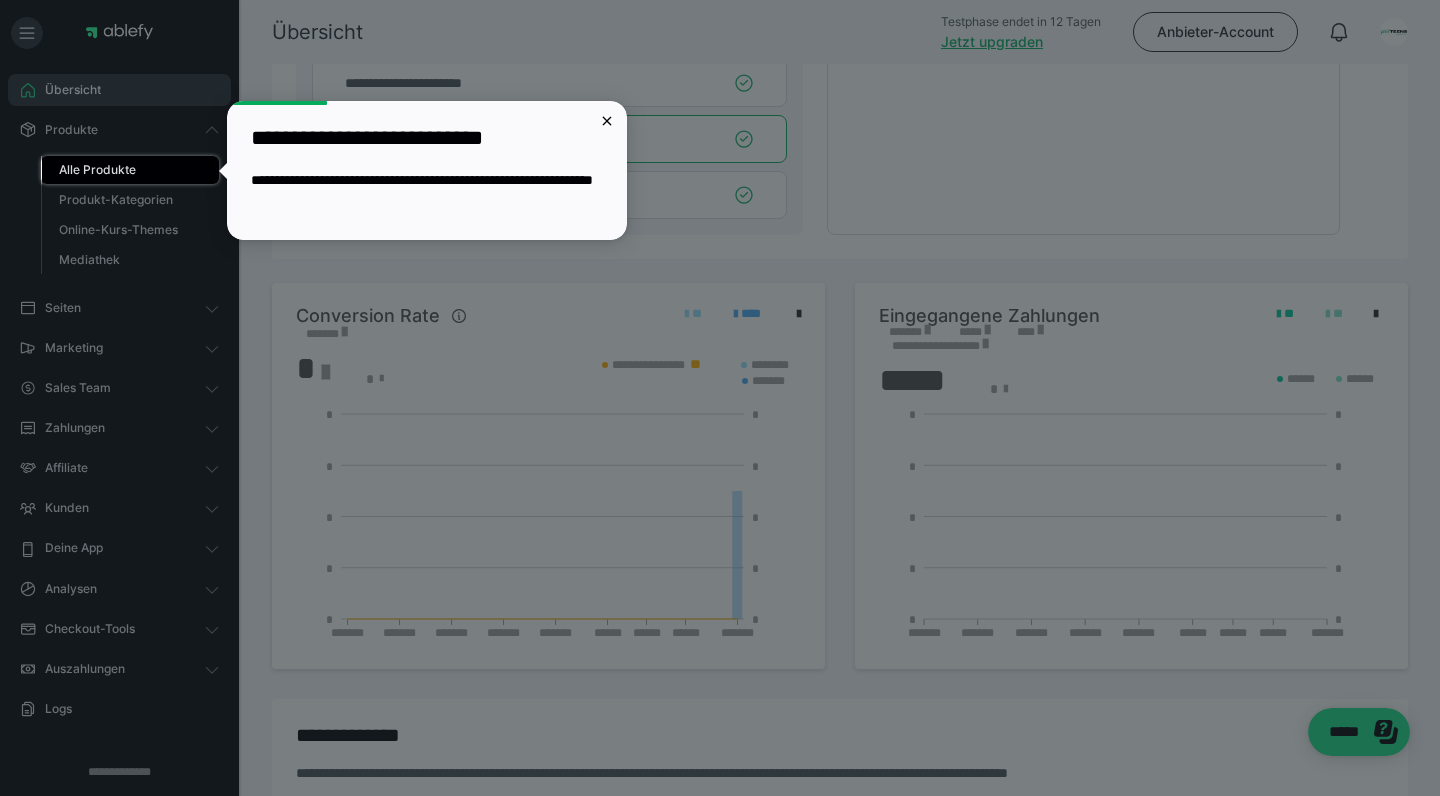 click on "Alle Produkte" at bounding box center [97, 169] 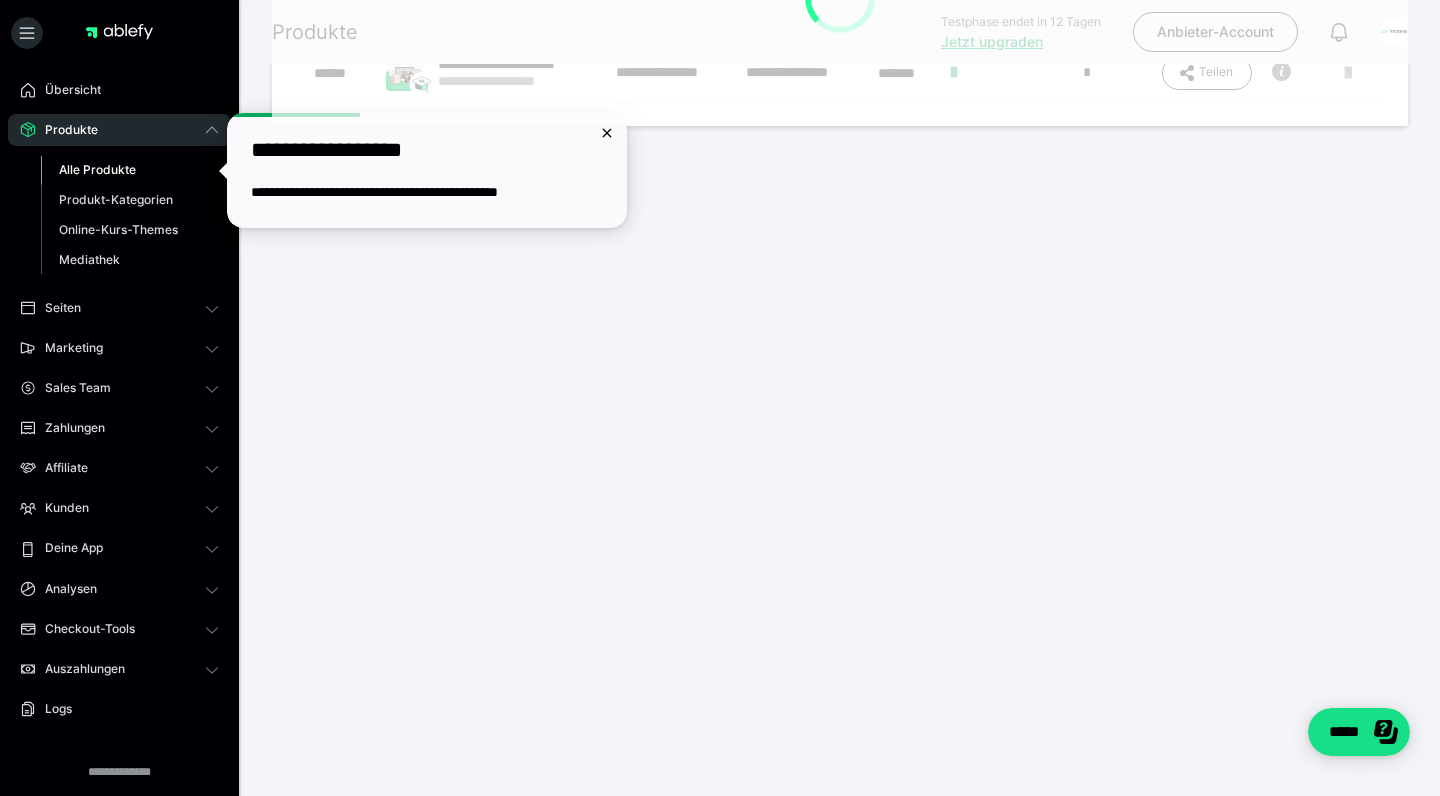 scroll, scrollTop: 0, scrollLeft: 0, axis: both 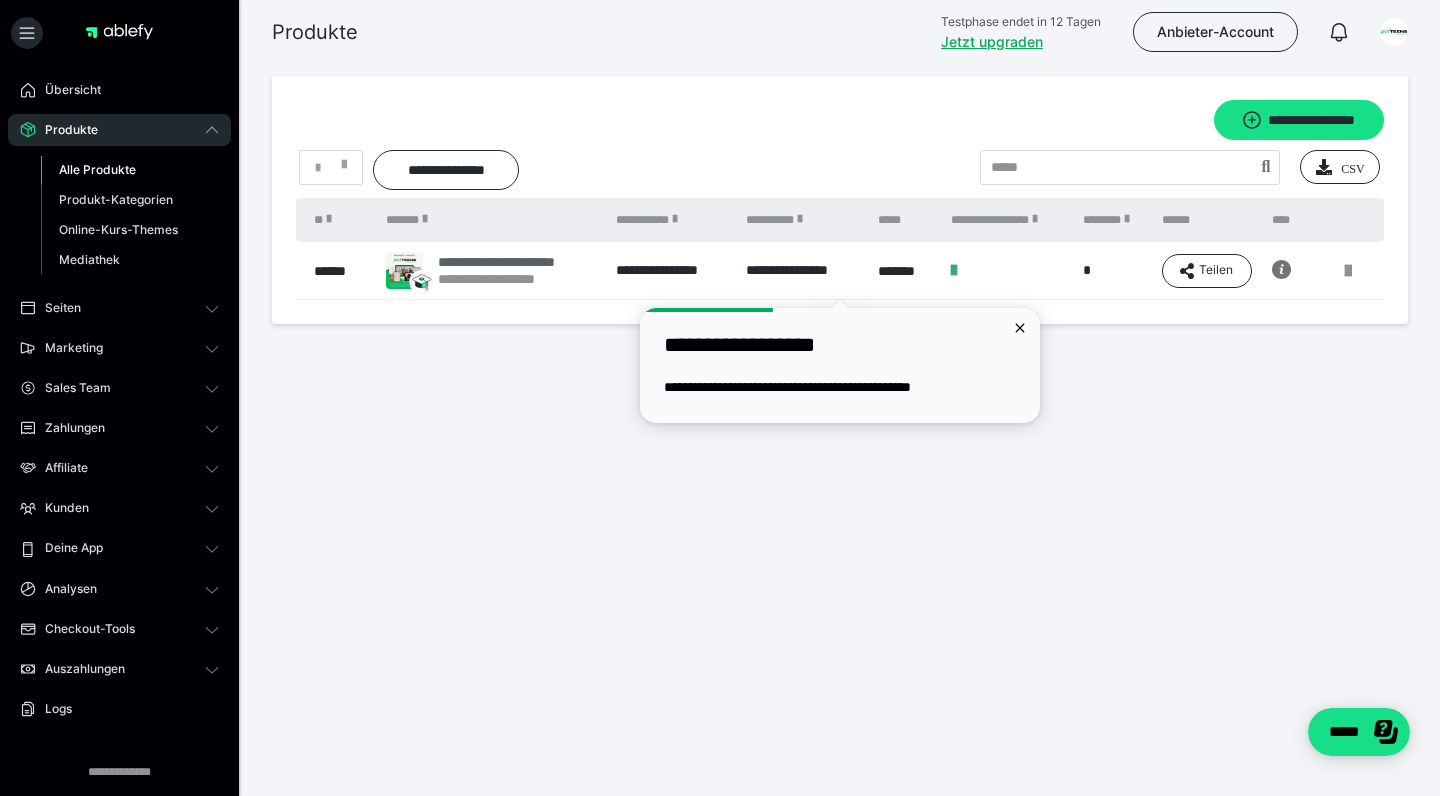click on "**********" at bounding box center (516, 262) 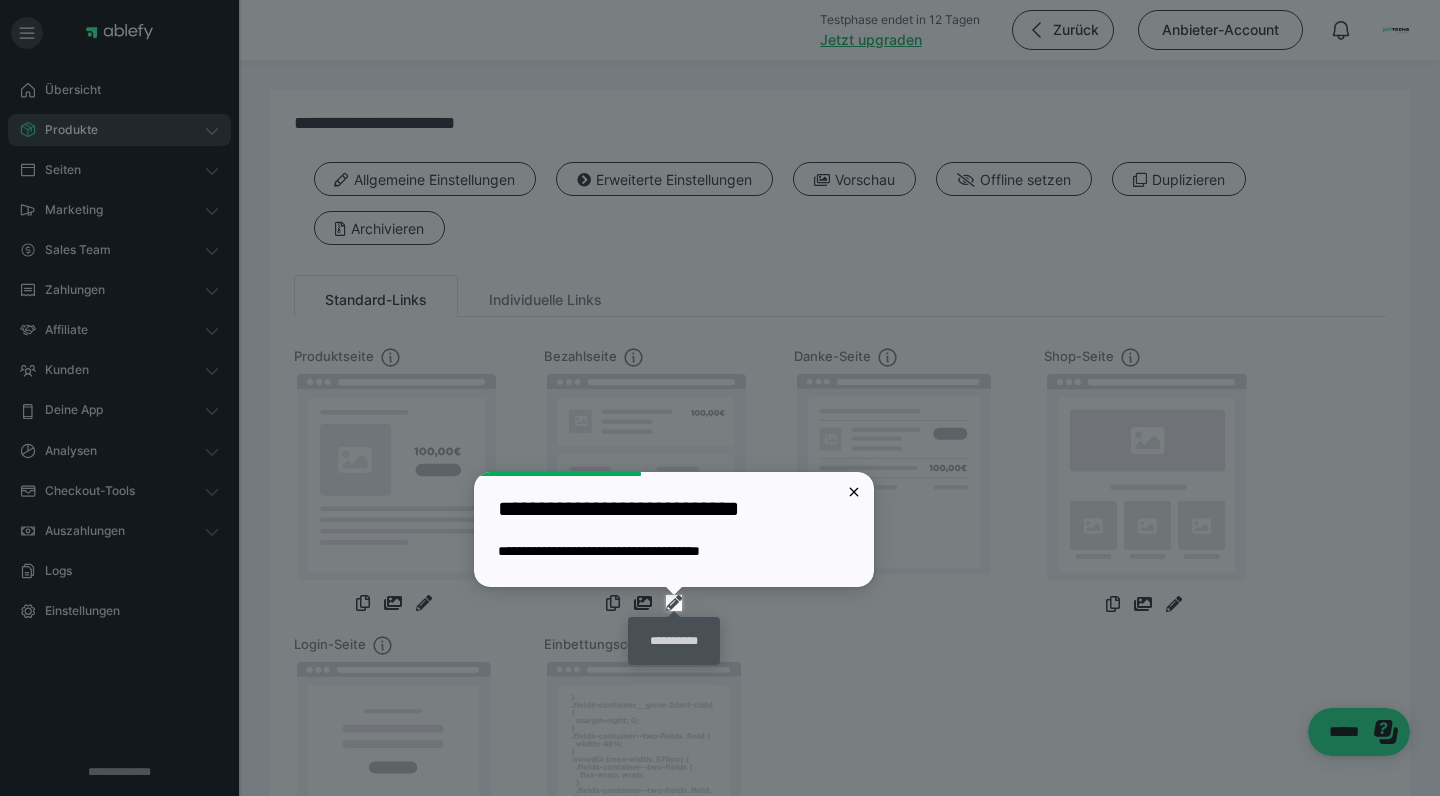 click at bounding box center (674, 603) 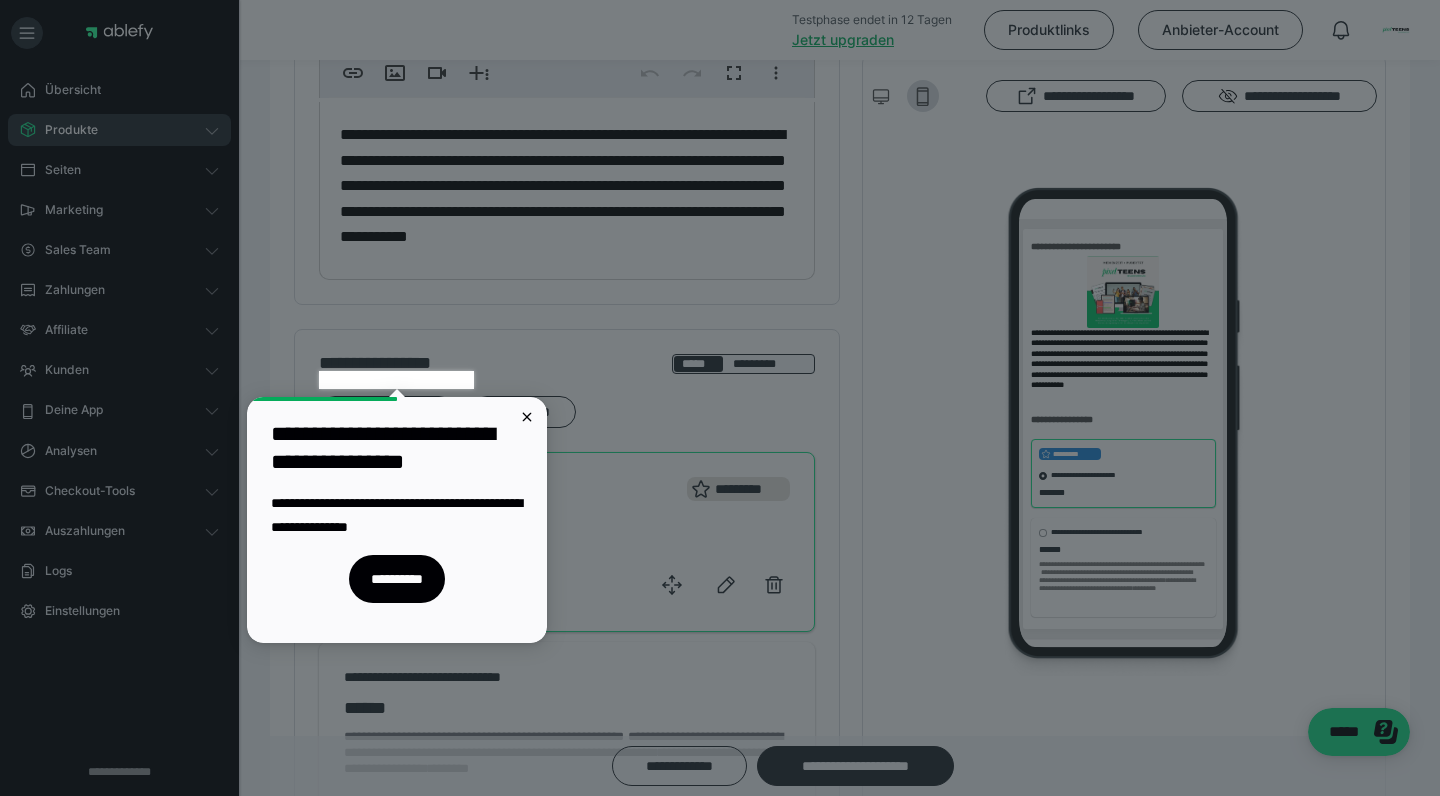 scroll, scrollTop: 635, scrollLeft: 0, axis: vertical 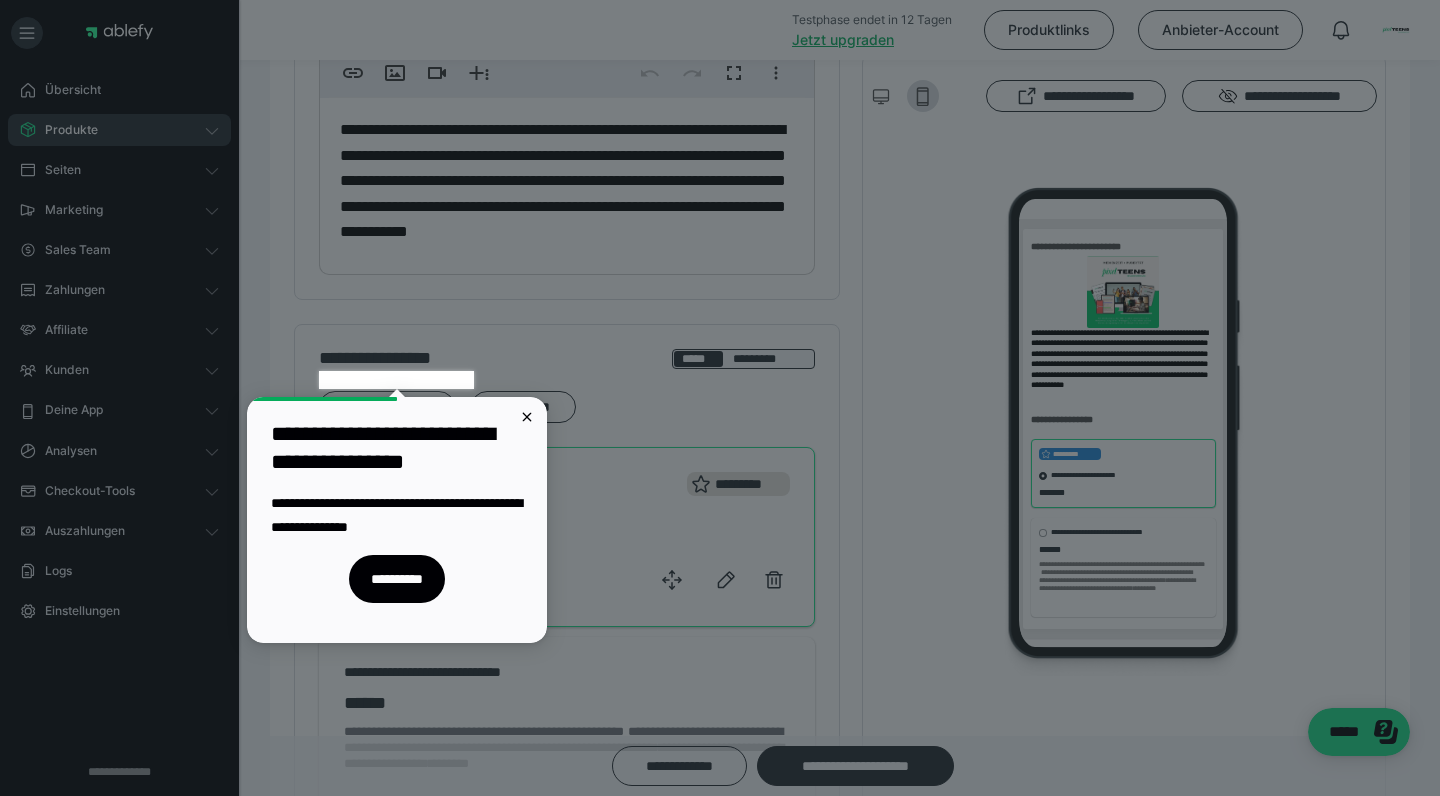click on "**********" at bounding box center (396, 358) 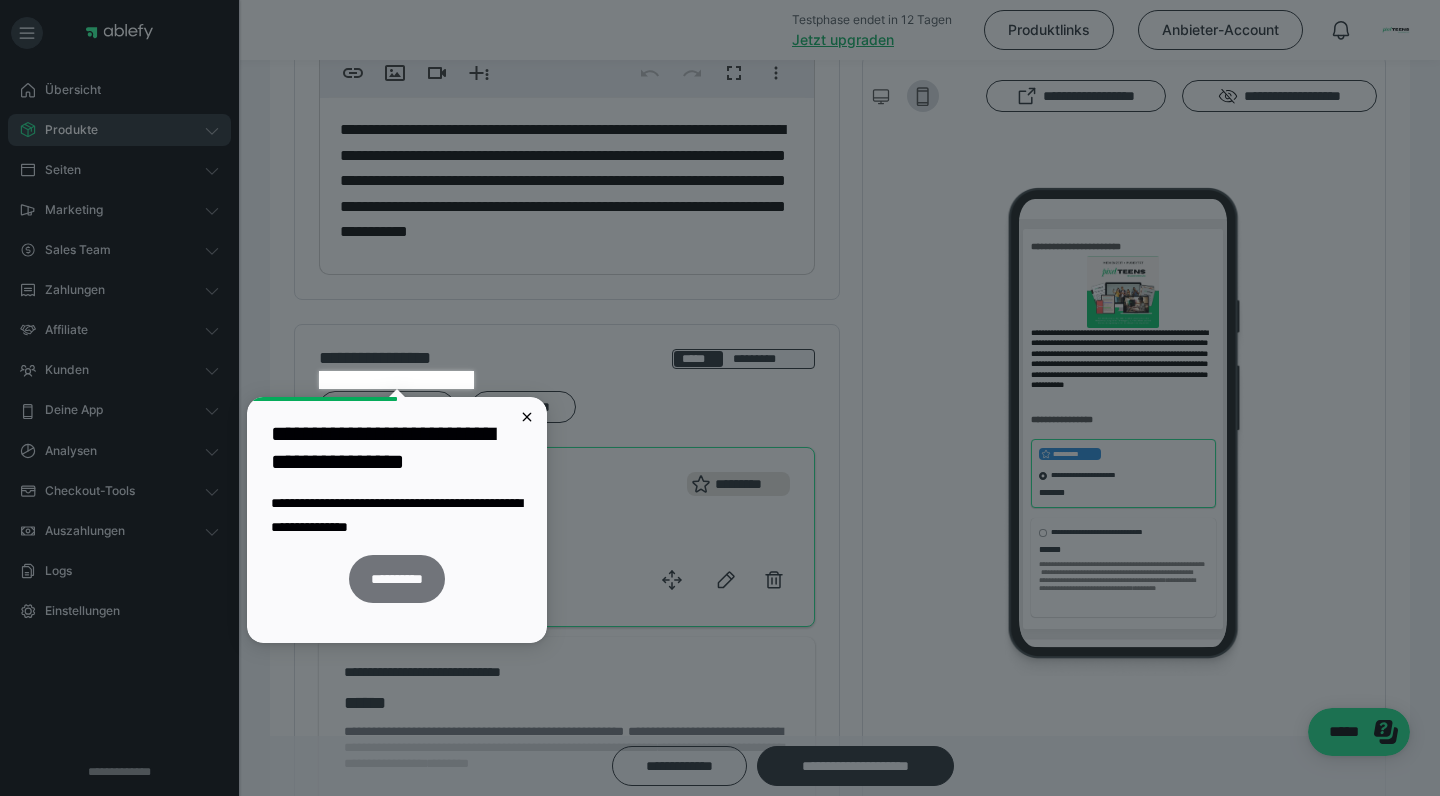 click on "**********" at bounding box center [397, 579] 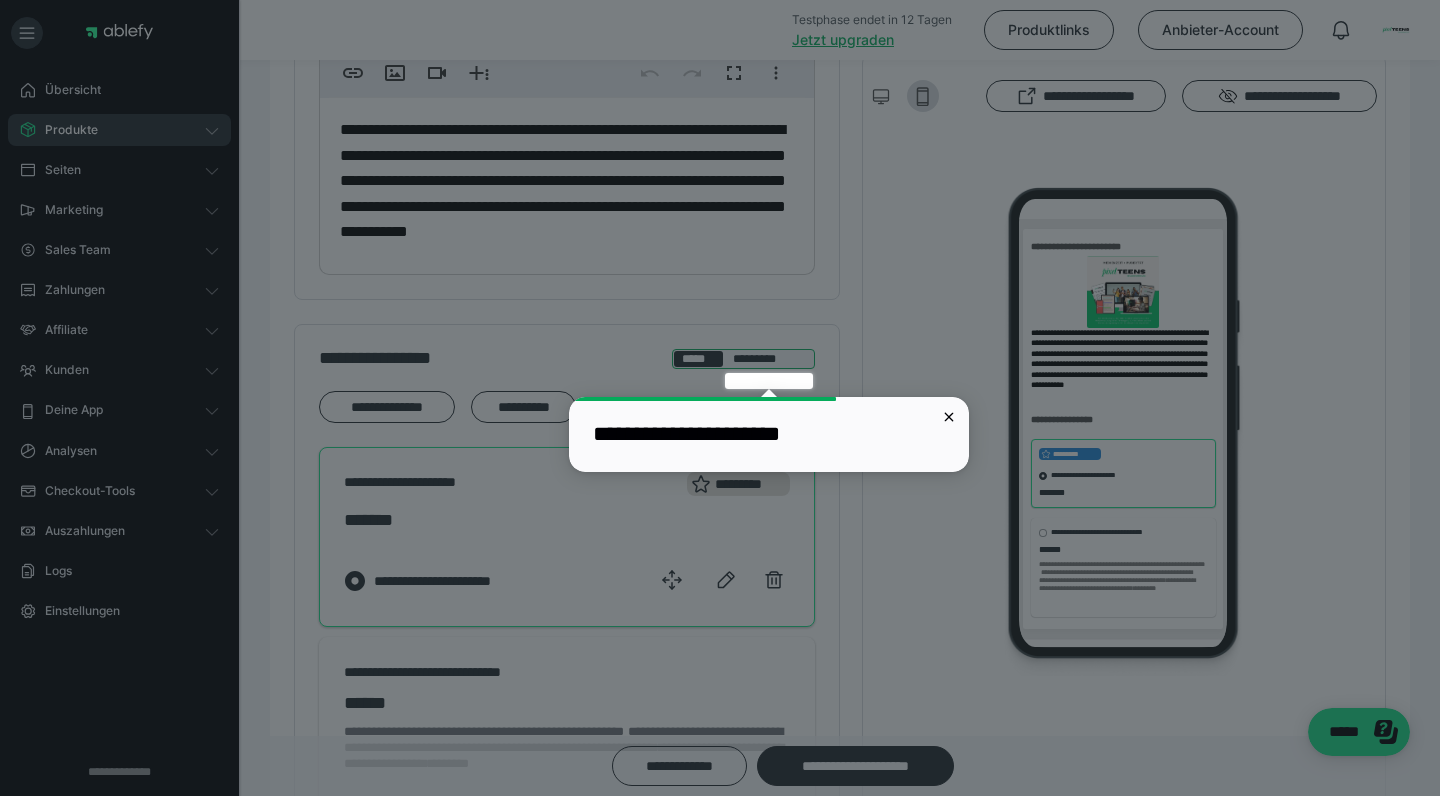 click on "*********" at bounding box center (769, 359) 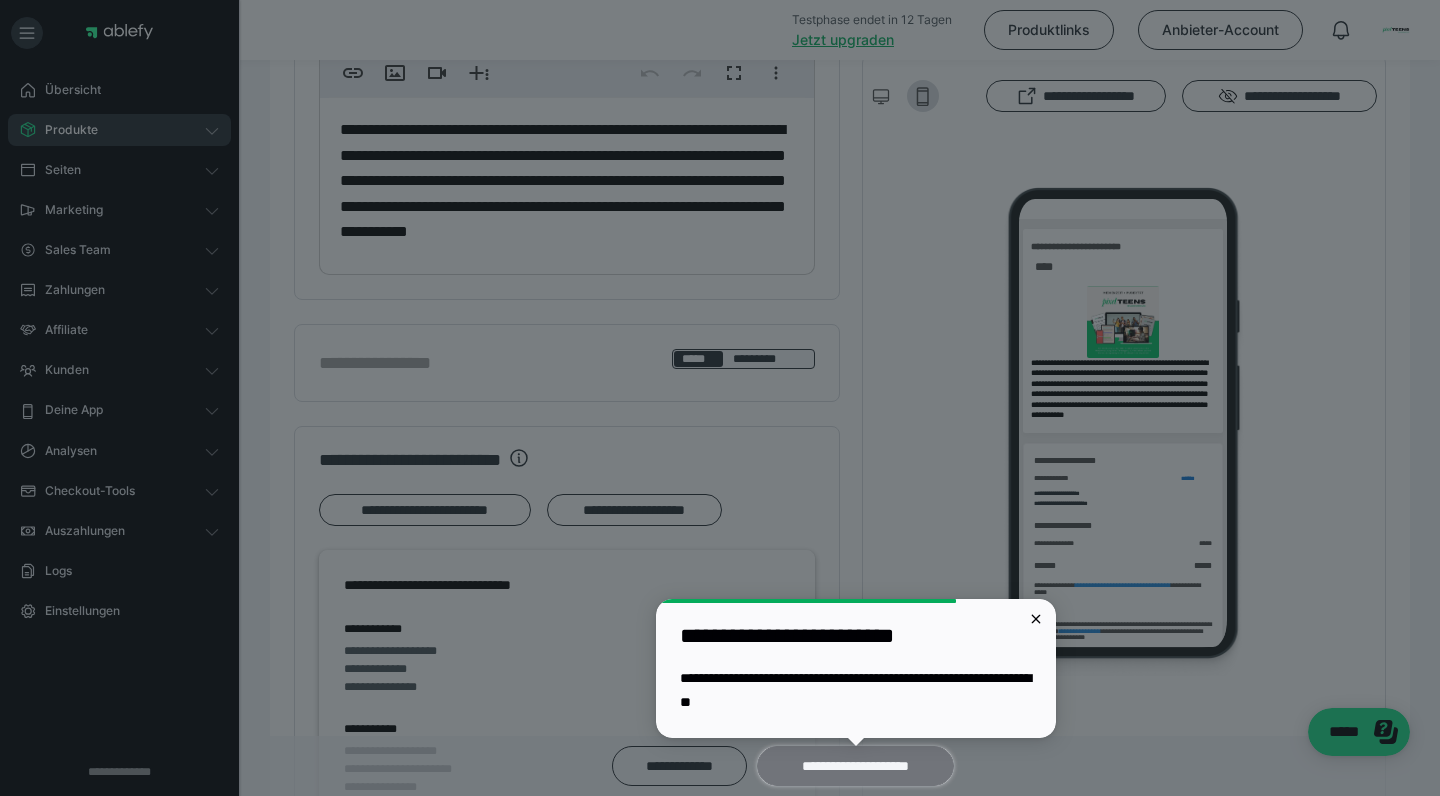 click on "**********" at bounding box center (855, 766) 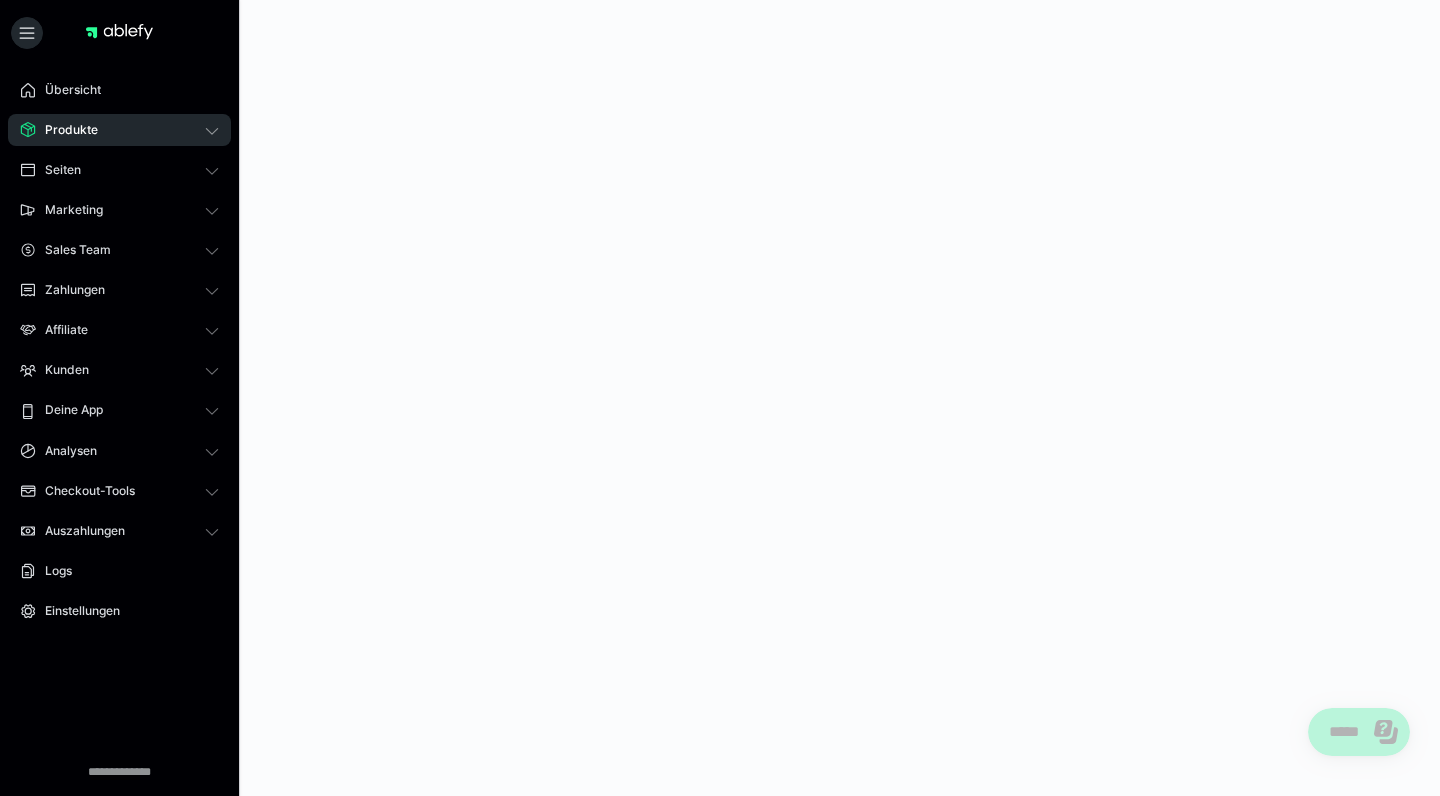 scroll, scrollTop: 0, scrollLeft: 0, axis: both 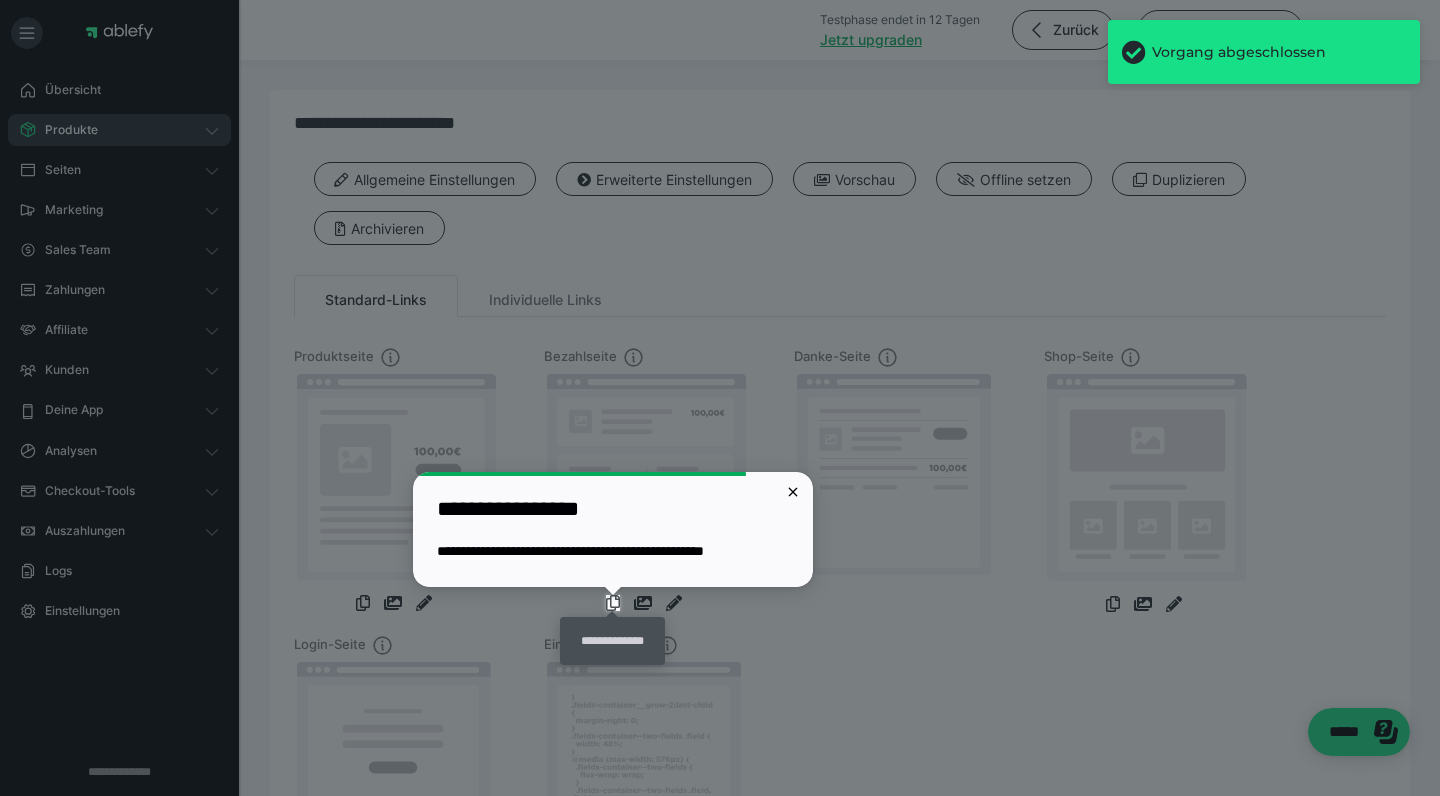 click at bounding box center (613, 603) 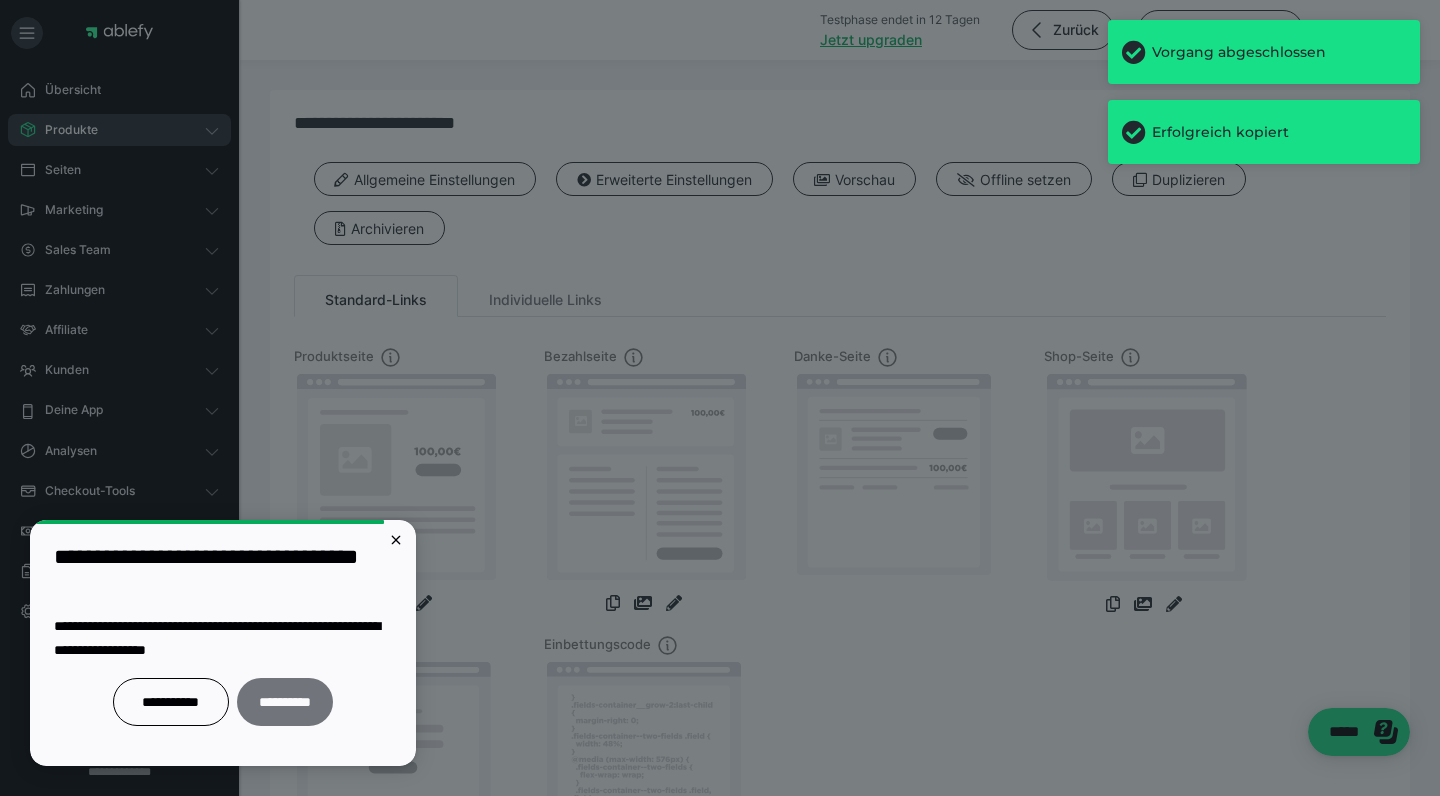 click on "**********" at bounding box center [285, 702] 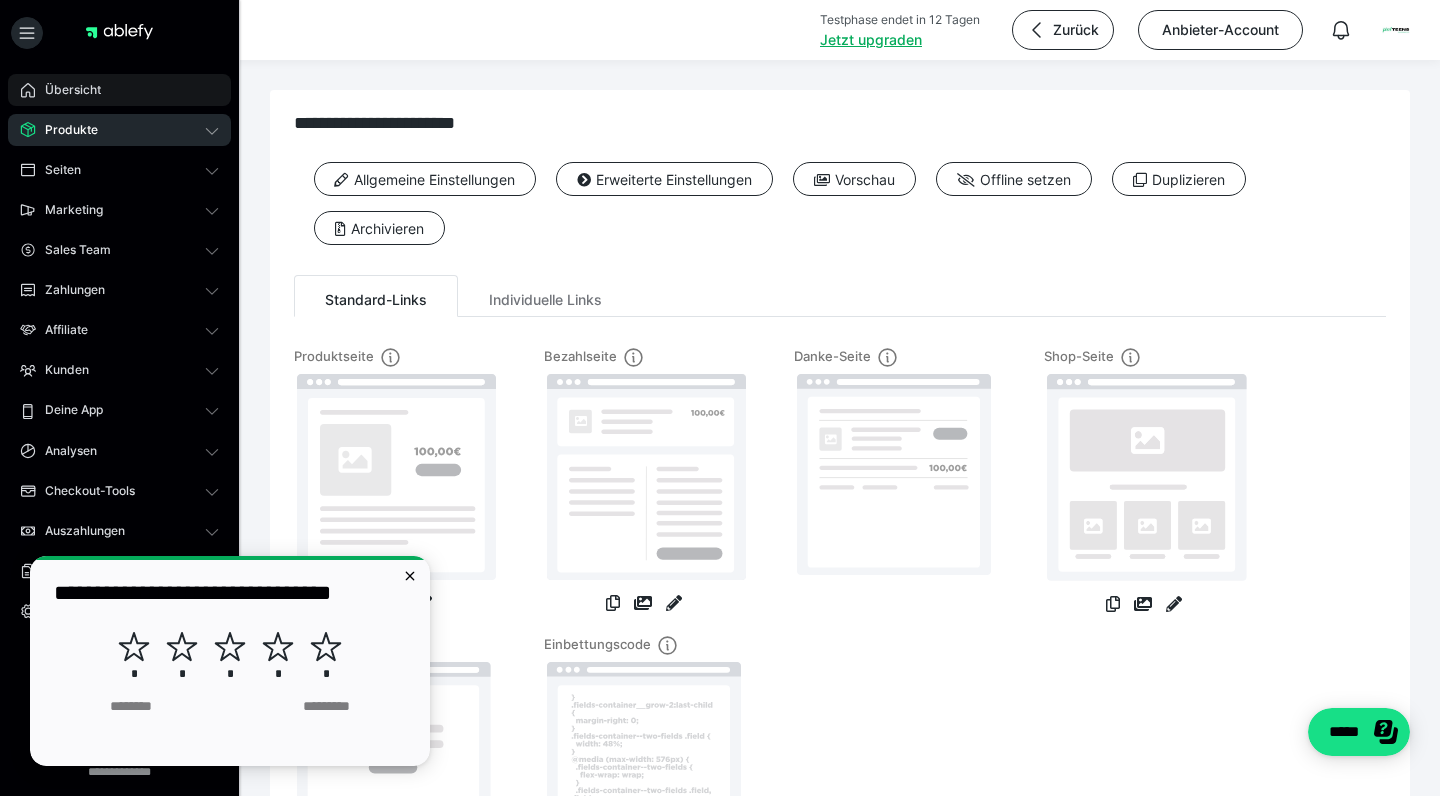 drag, startPoint x: 73, startPoint y: 82, endPoint x: 85, endPoint y: 81, distance: 12.0415945 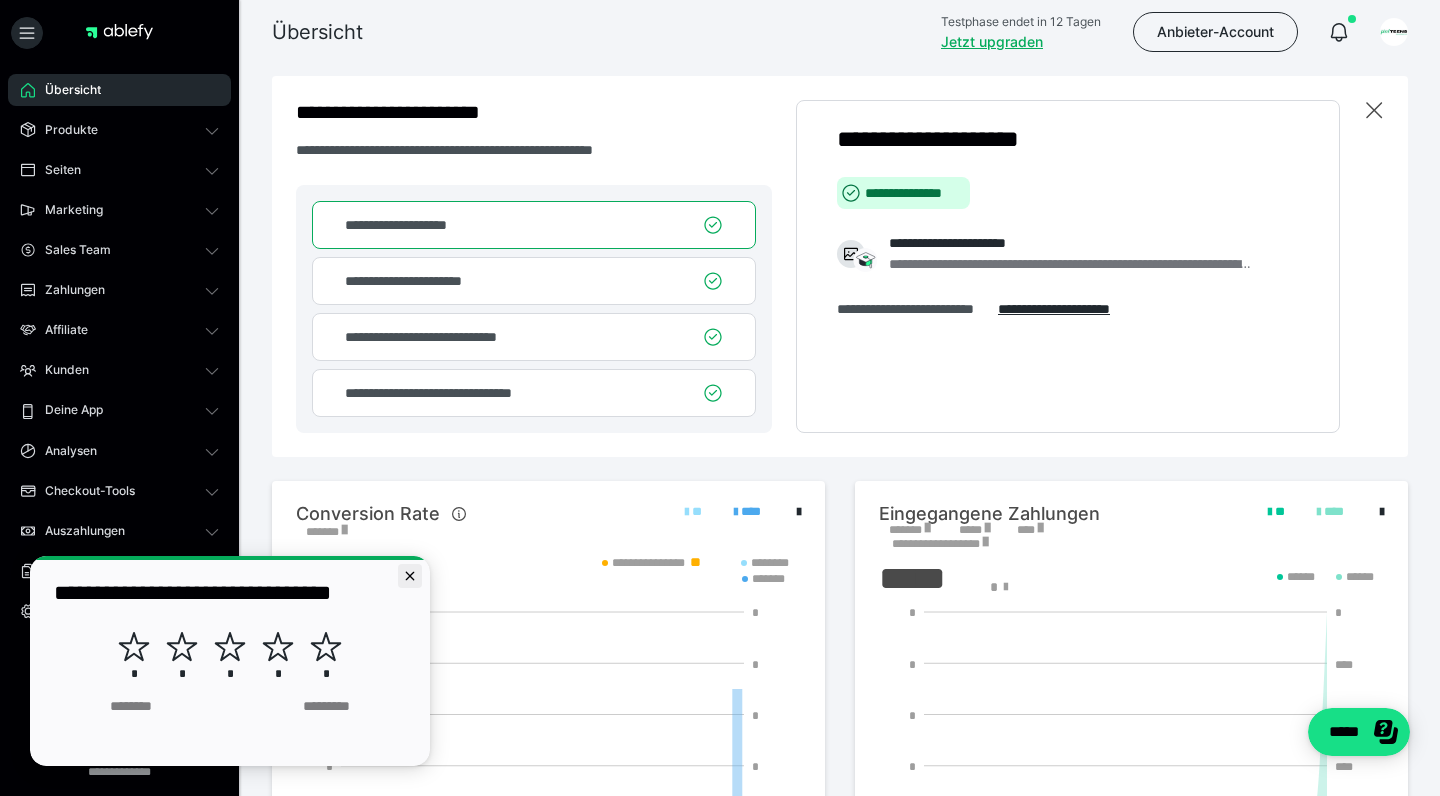 click 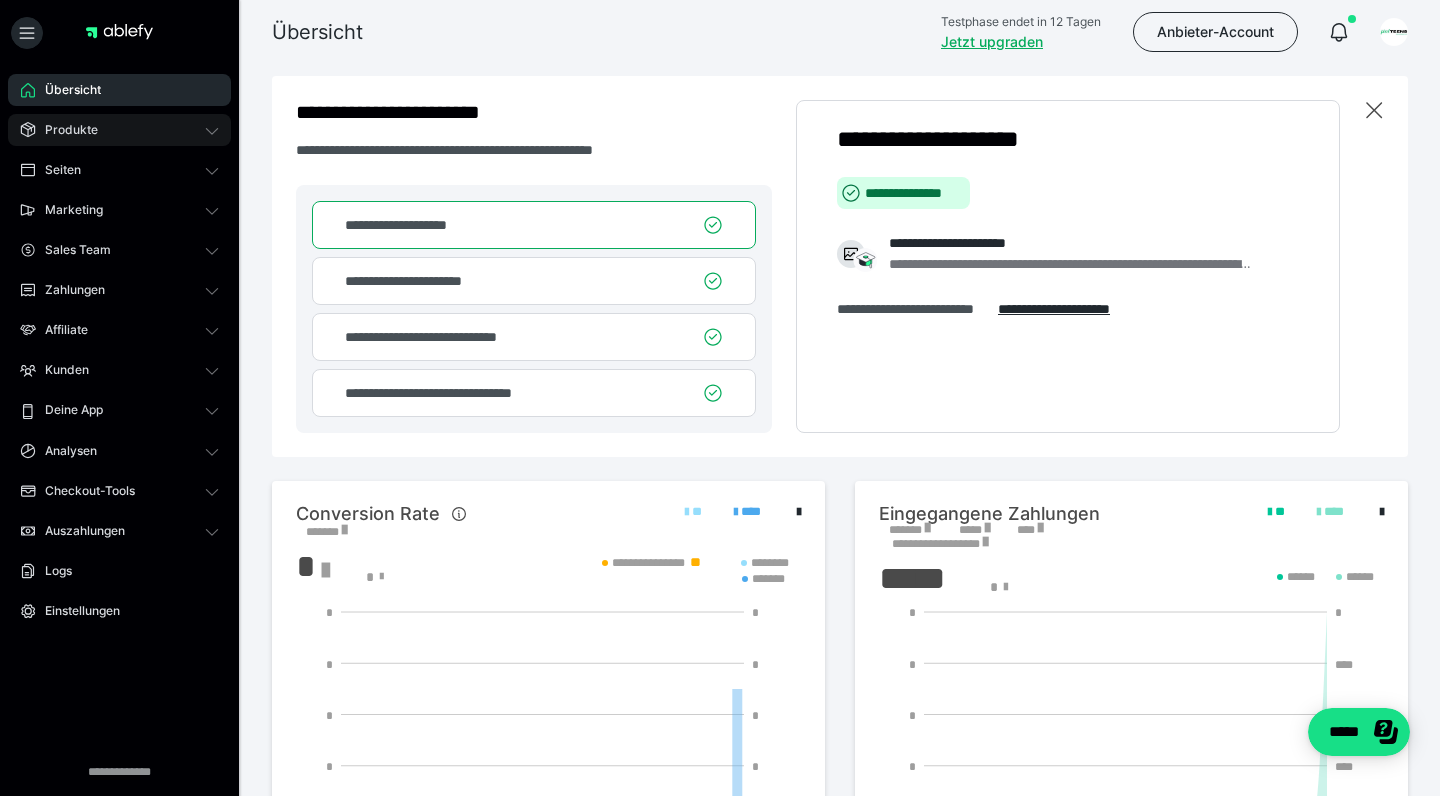 click on "Produkte" at bounding box center [64, 130] 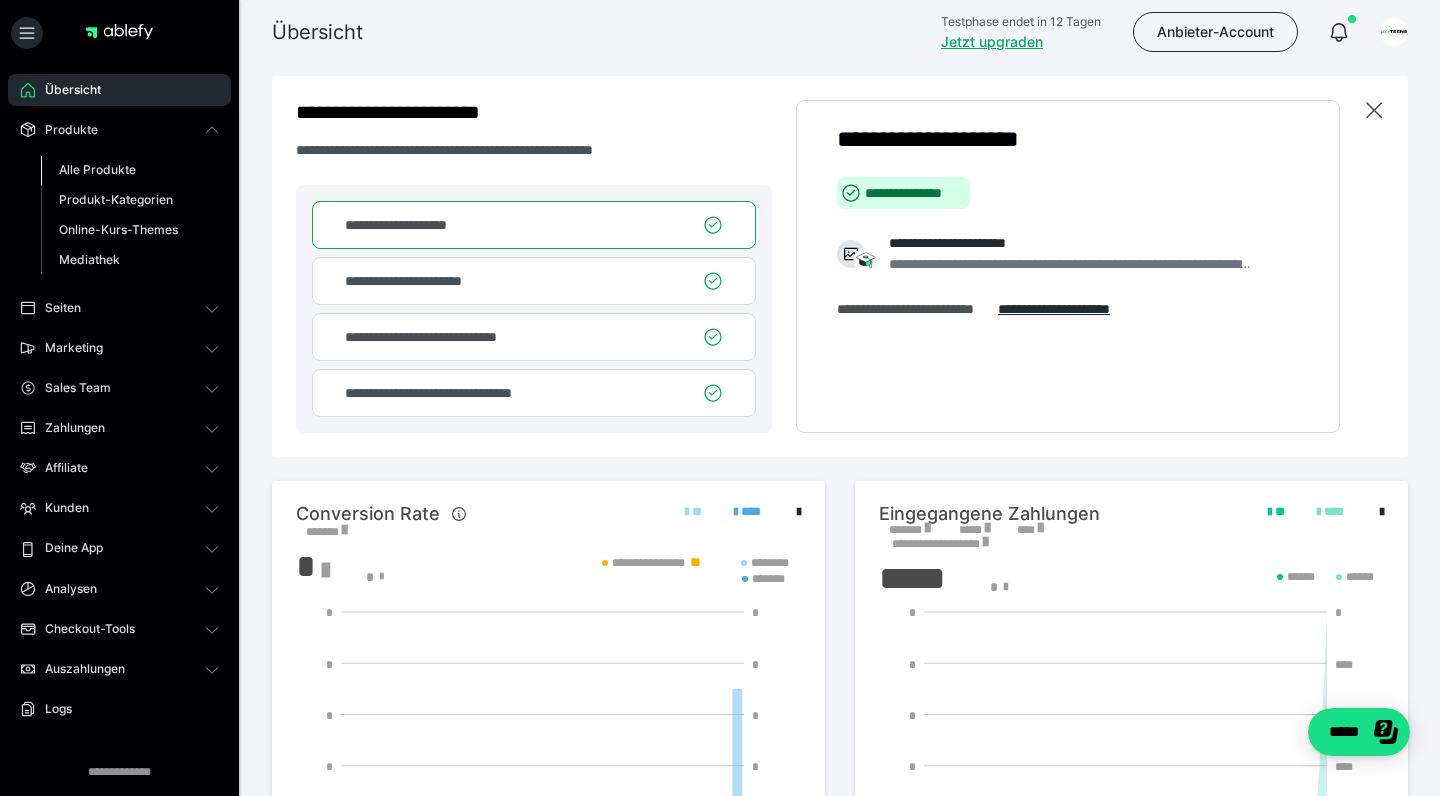 click on "Alle Produkte" at bounding box center [97, 169] 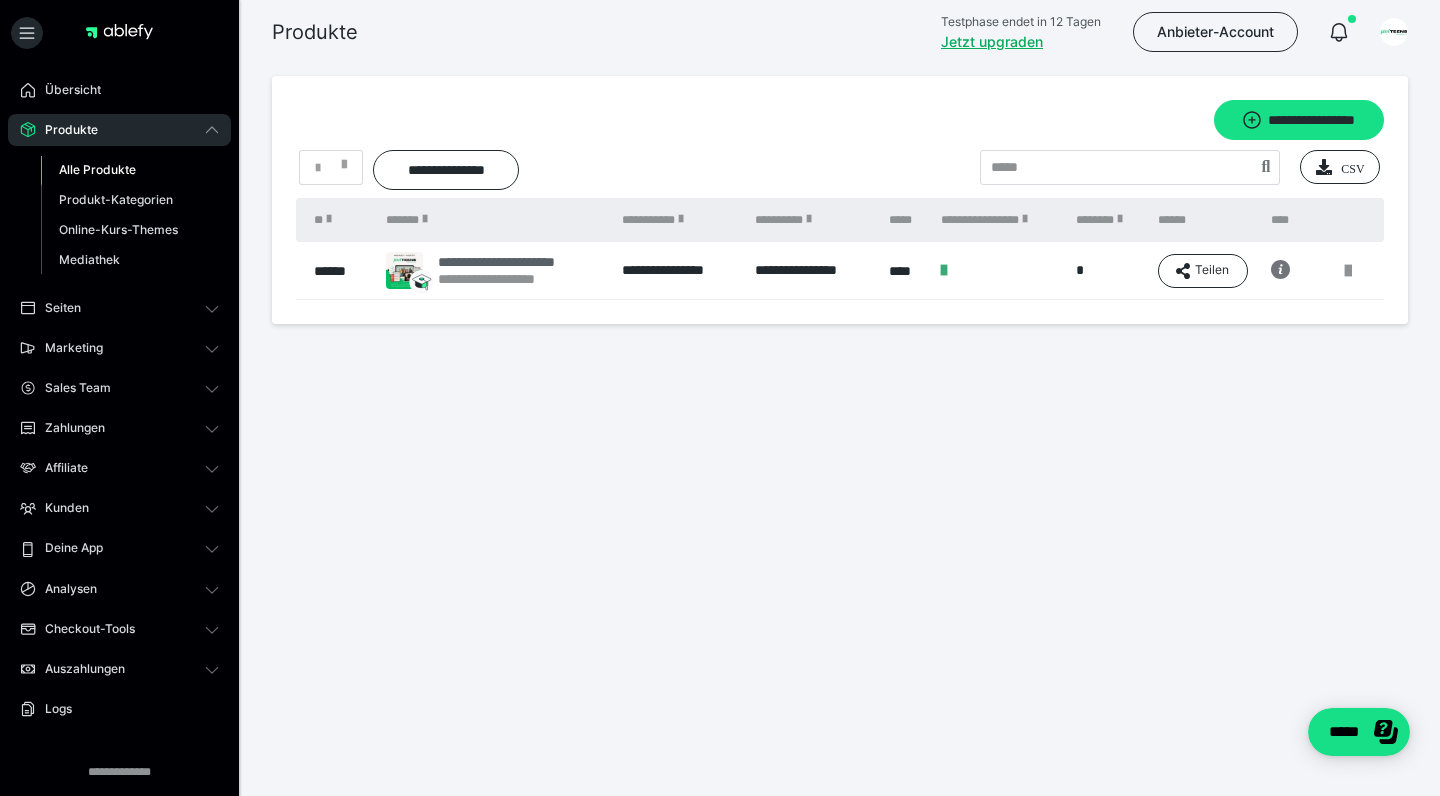 click on "**********" at bounding box center [516, 262] 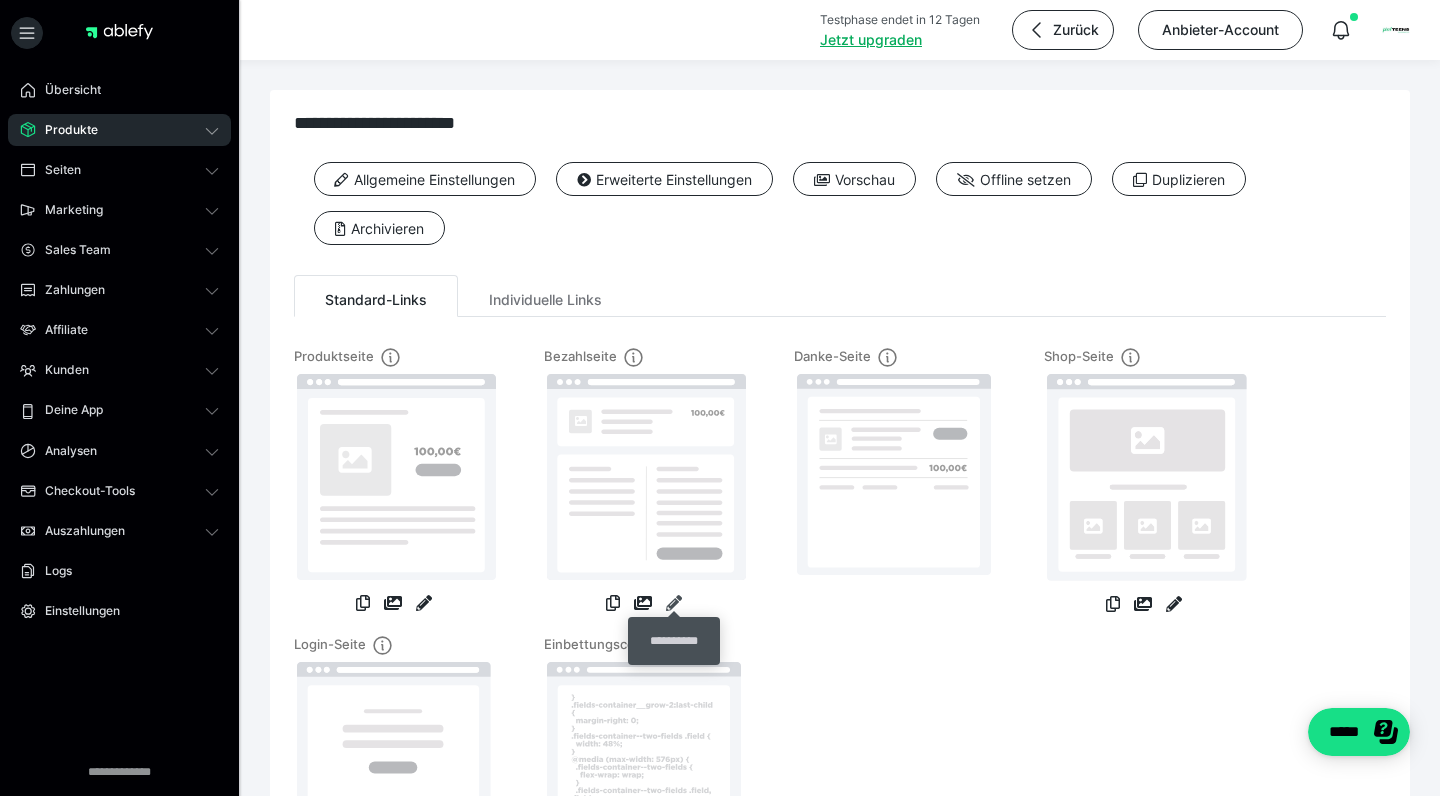 click at bounding box center (674, 603) 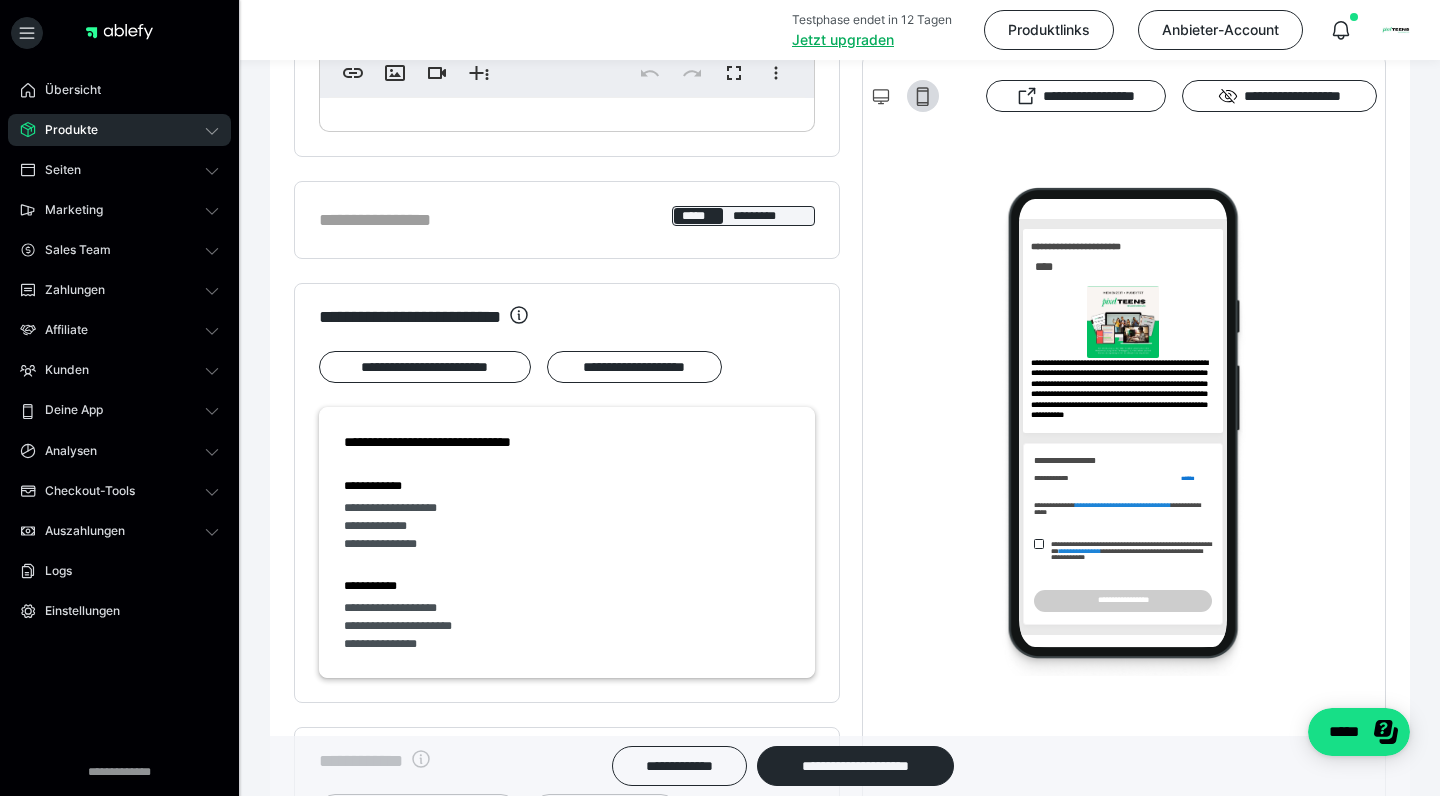 scroll, scrollTop: 759, scrollLeft: 0, axis: vertical 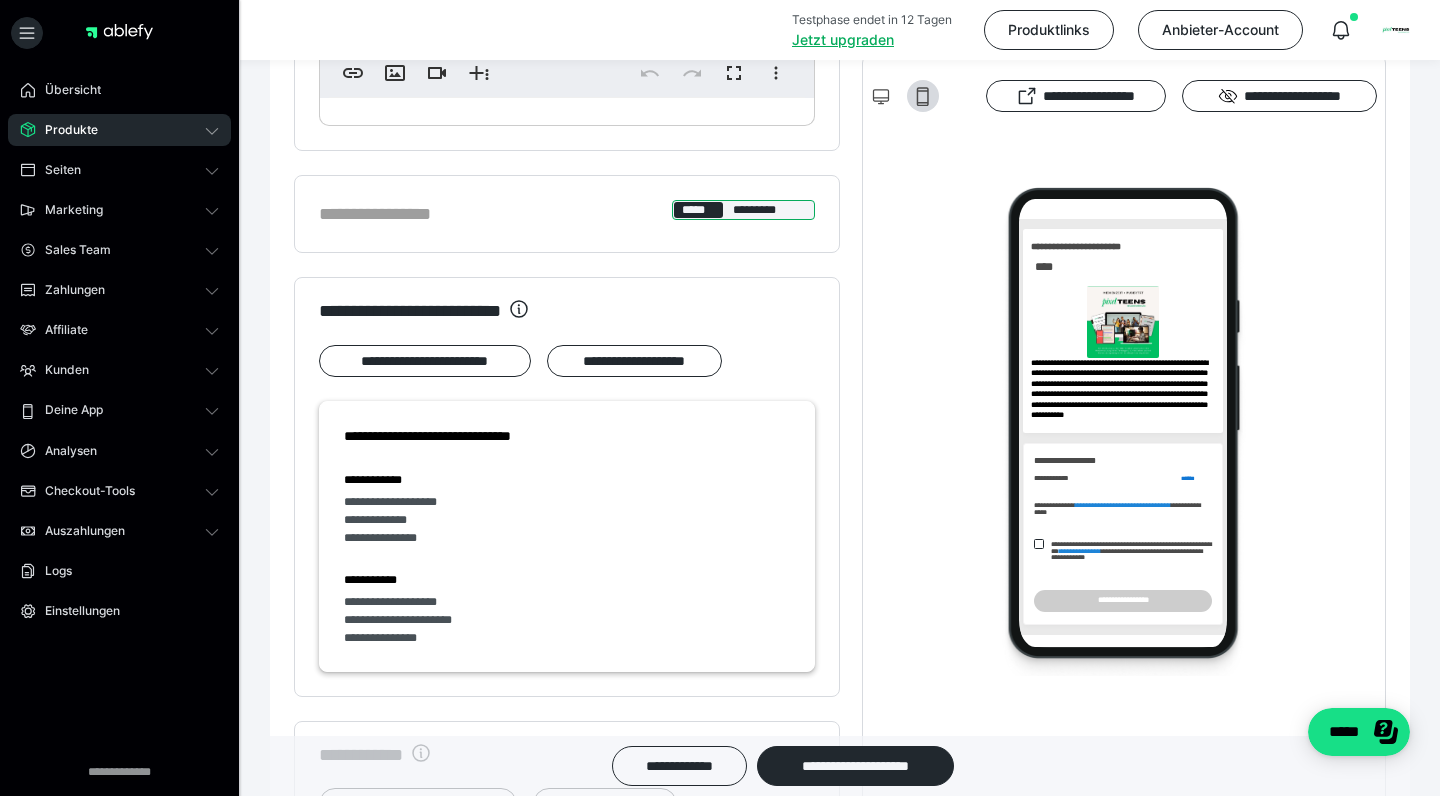 click on "*****" at bounding box center (699, 210) 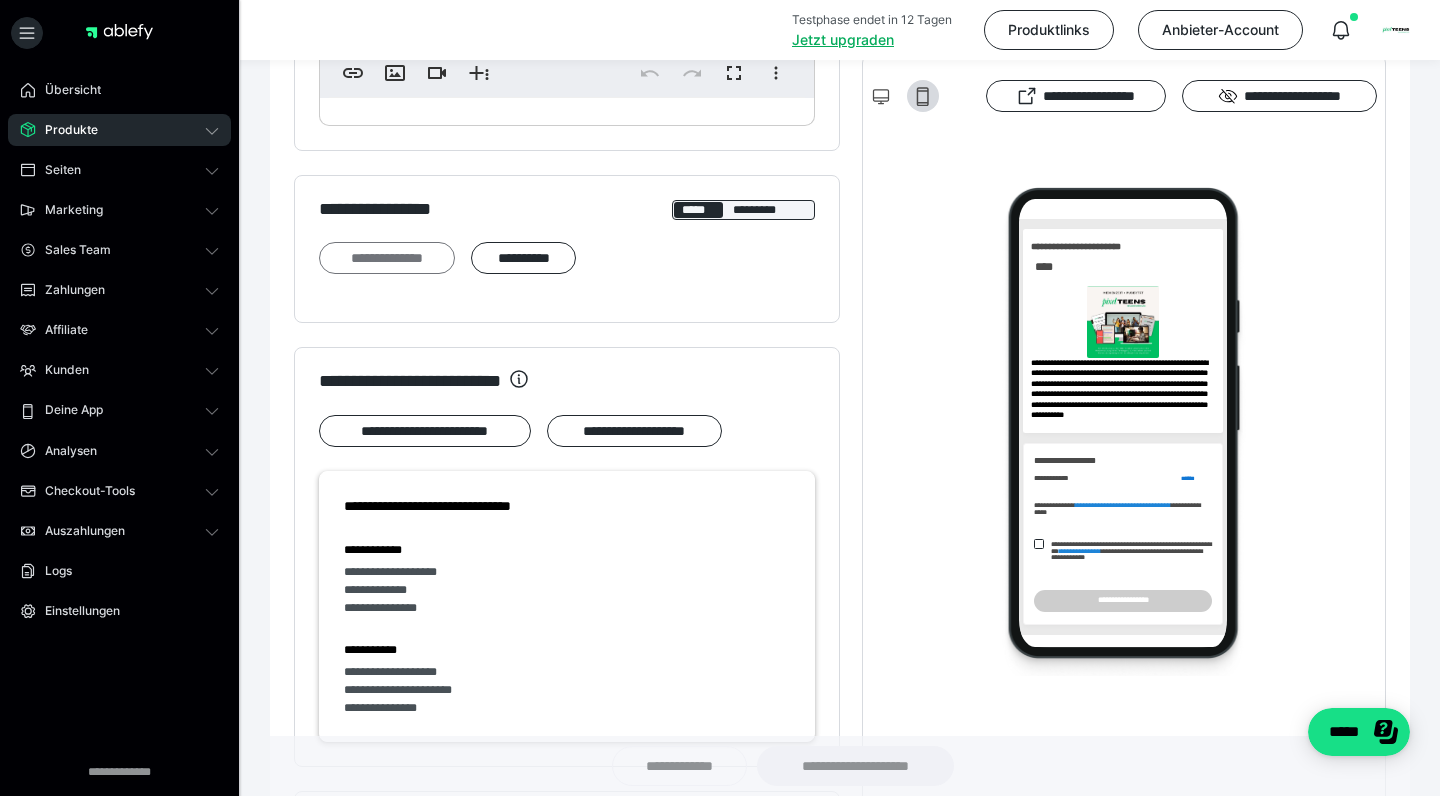 click on "**********" at bounding box center (387, 258) 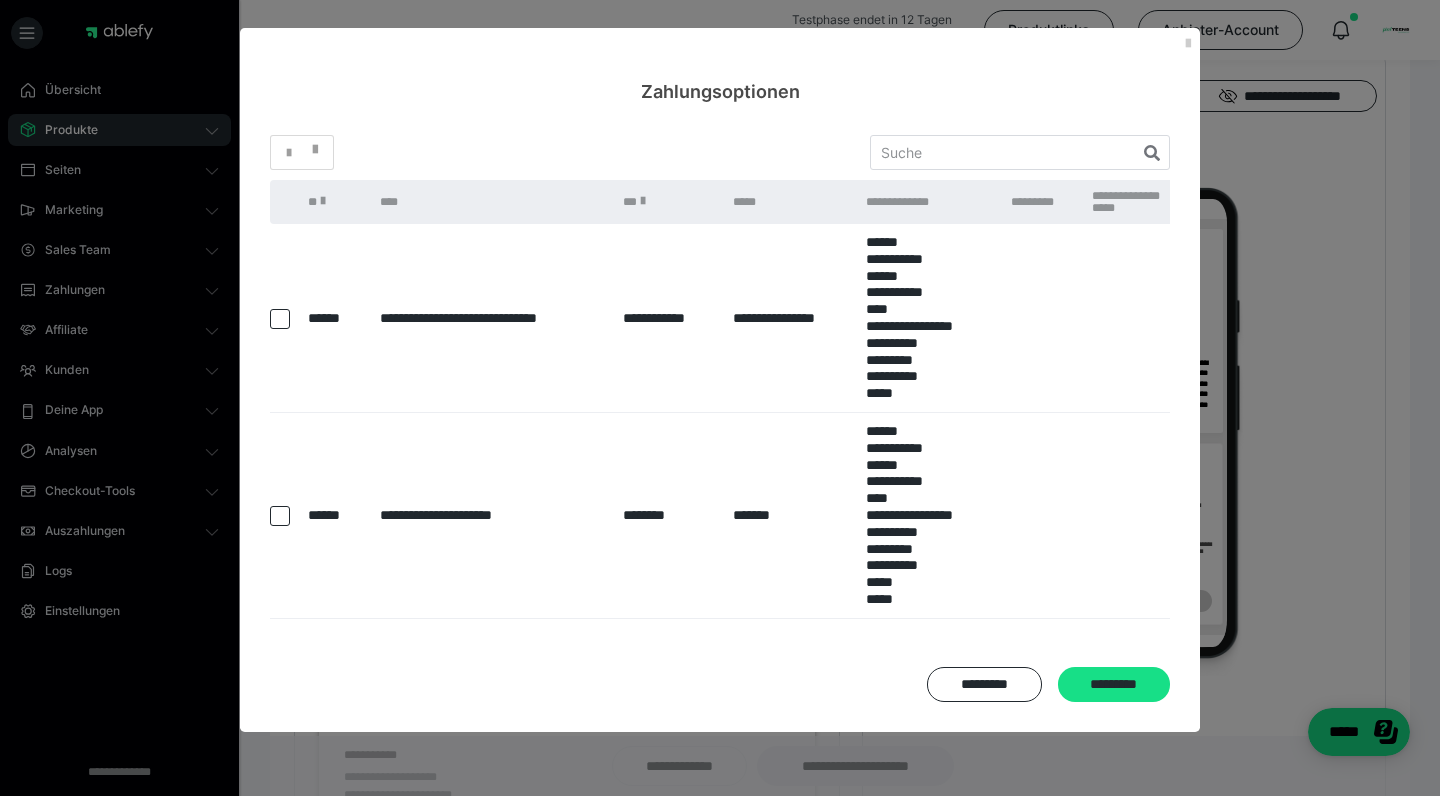 scroll, scrollTop: 657, scrollLeft: 0, axis: vertical 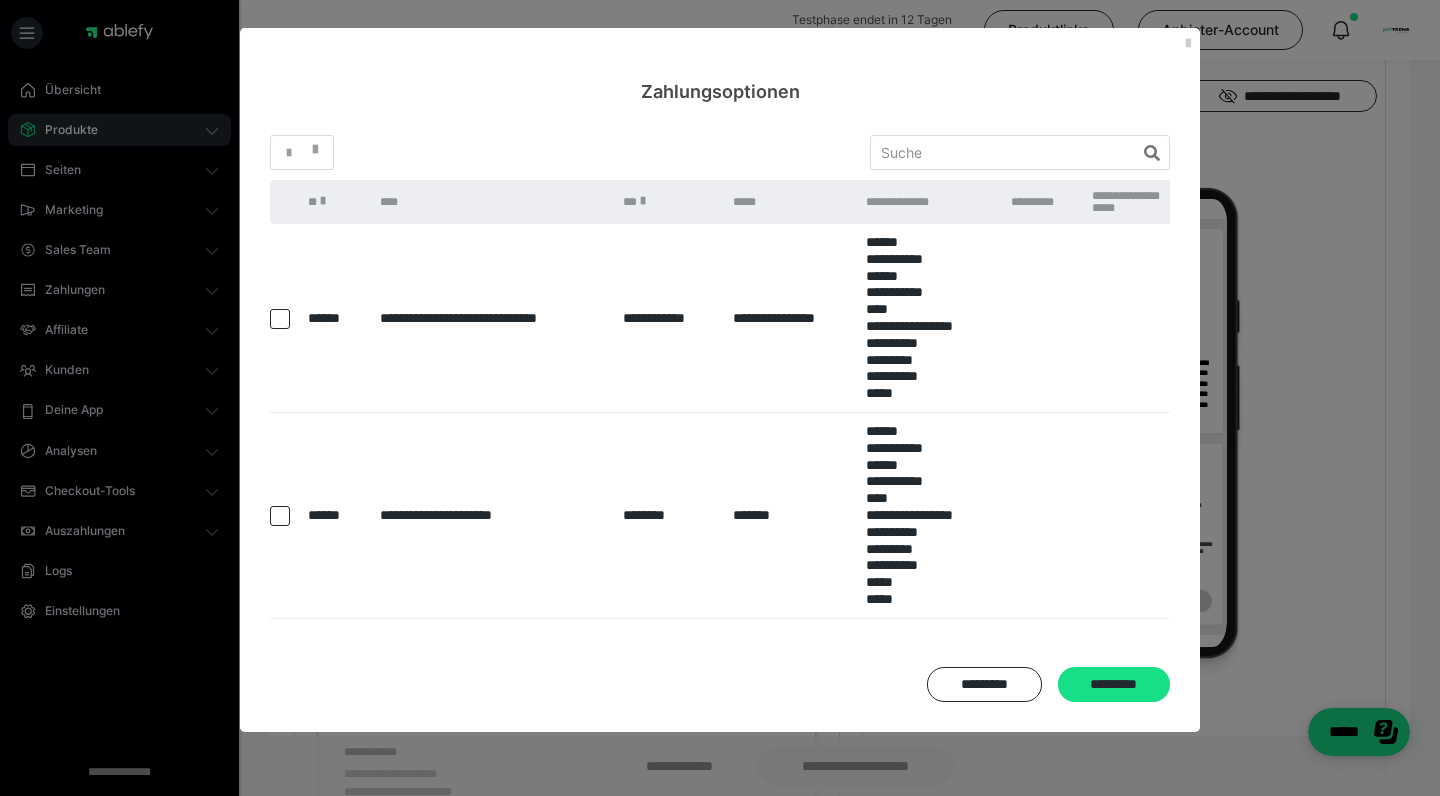 click at bounding box center (280, 319) 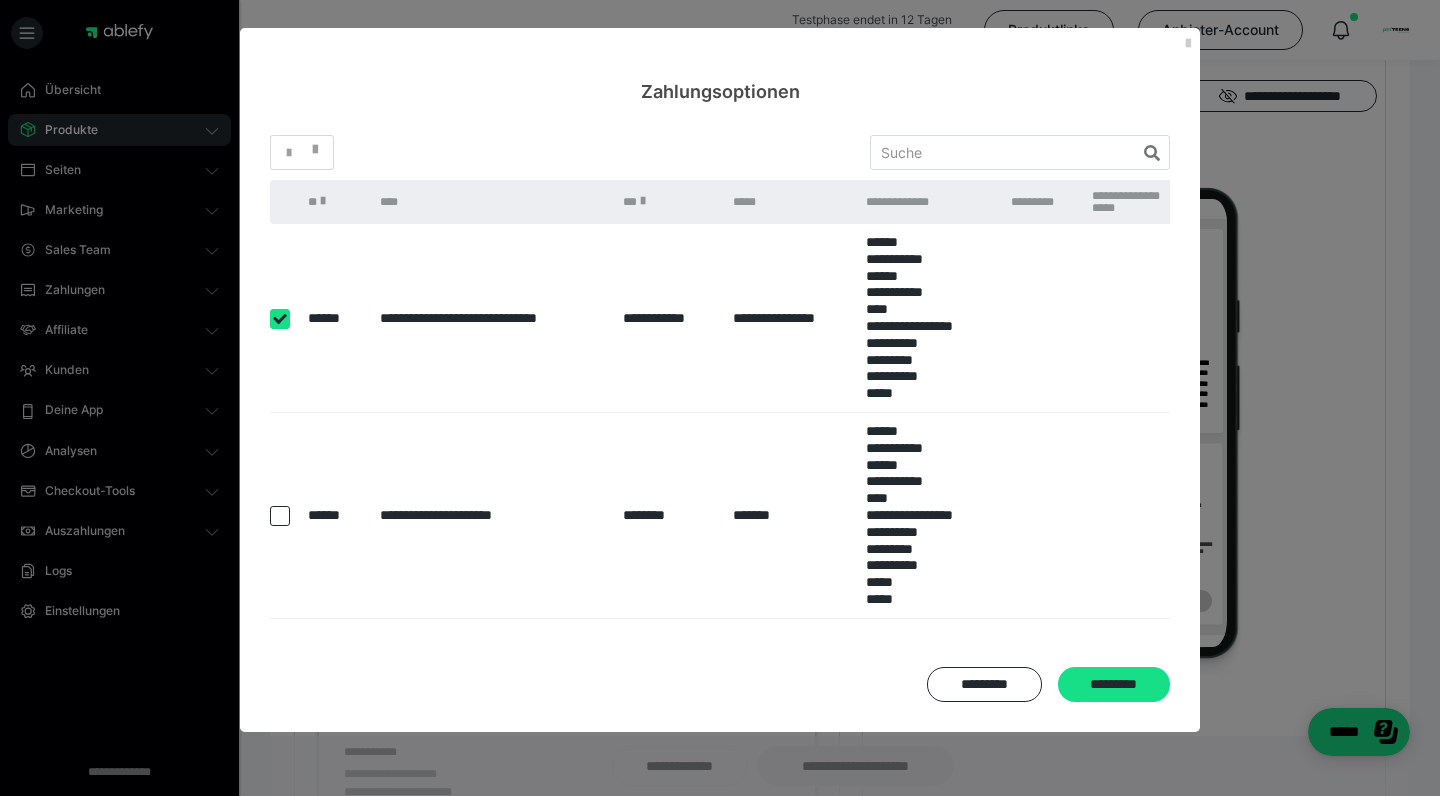 checkbox on "true" 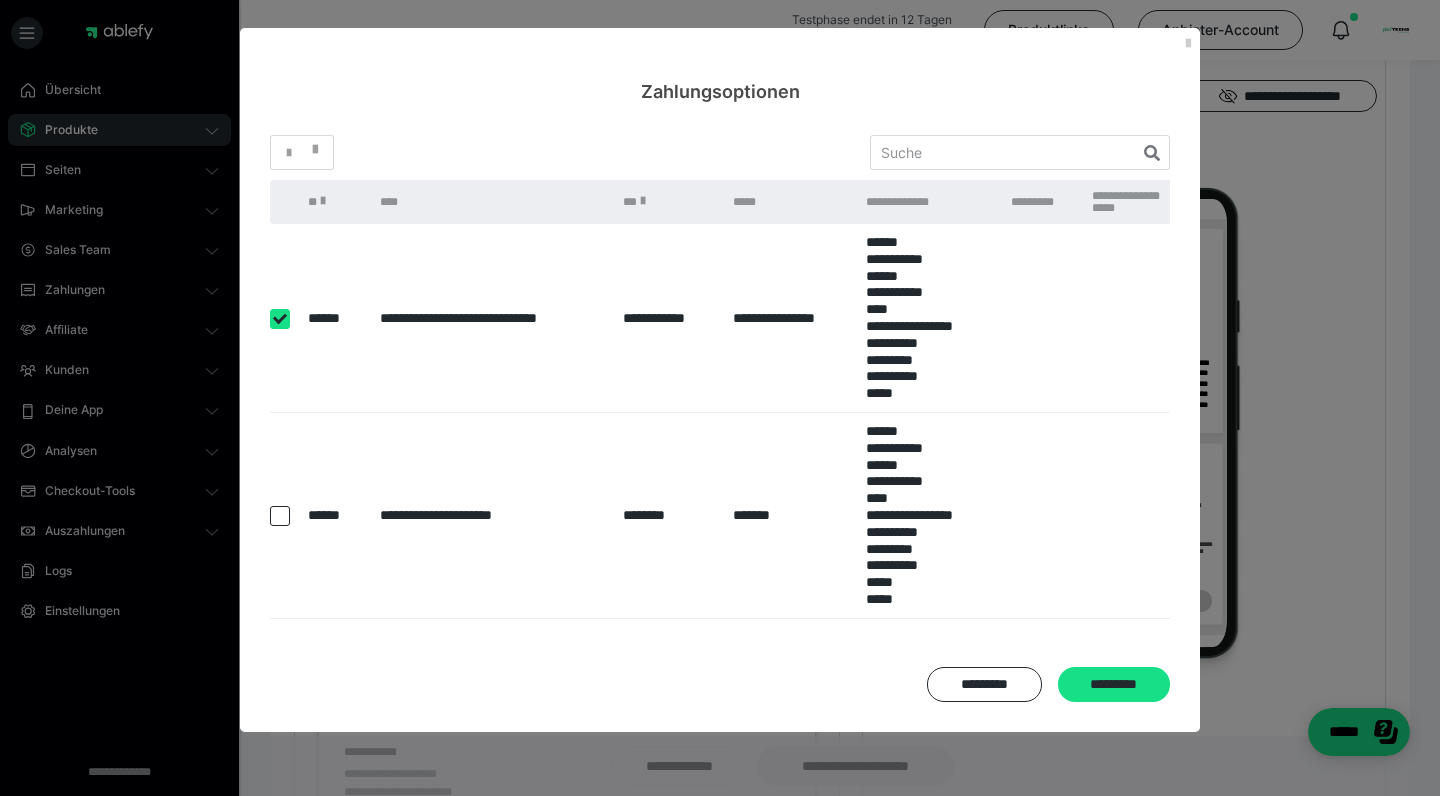 click at bounding box center (280, 516) 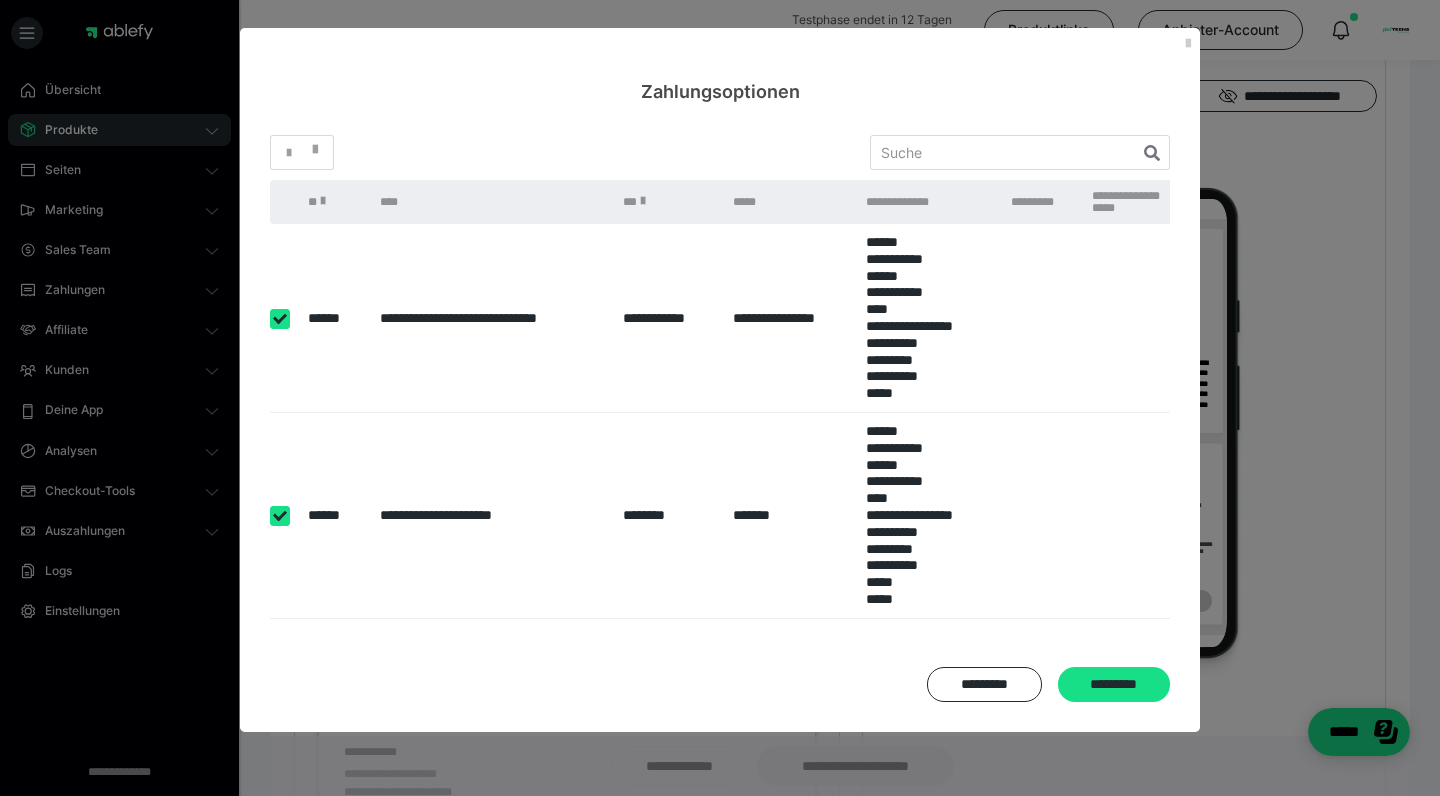 checkbox on "true" 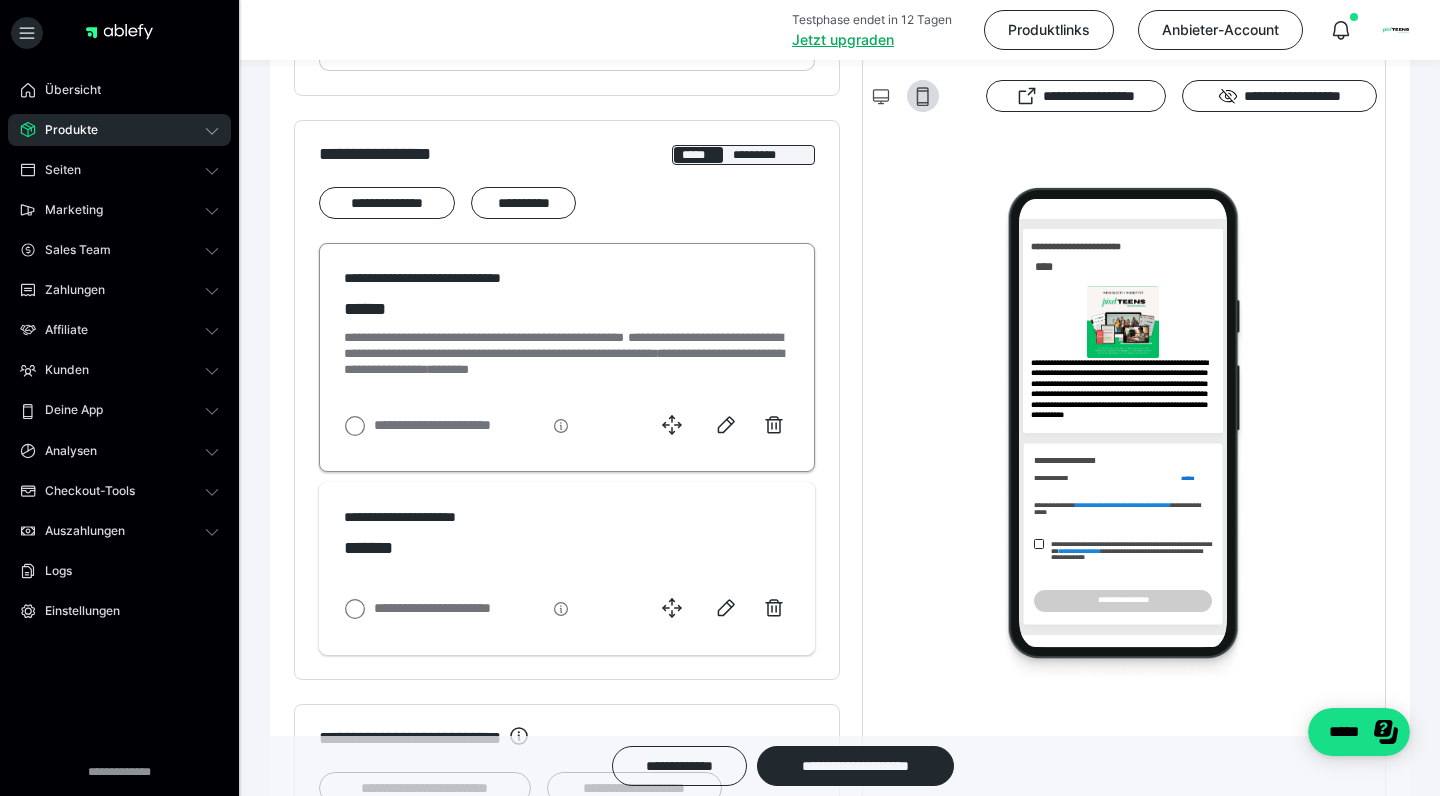 scroll, scrollTop: 850, scrollLeft: 0, axis: vertical 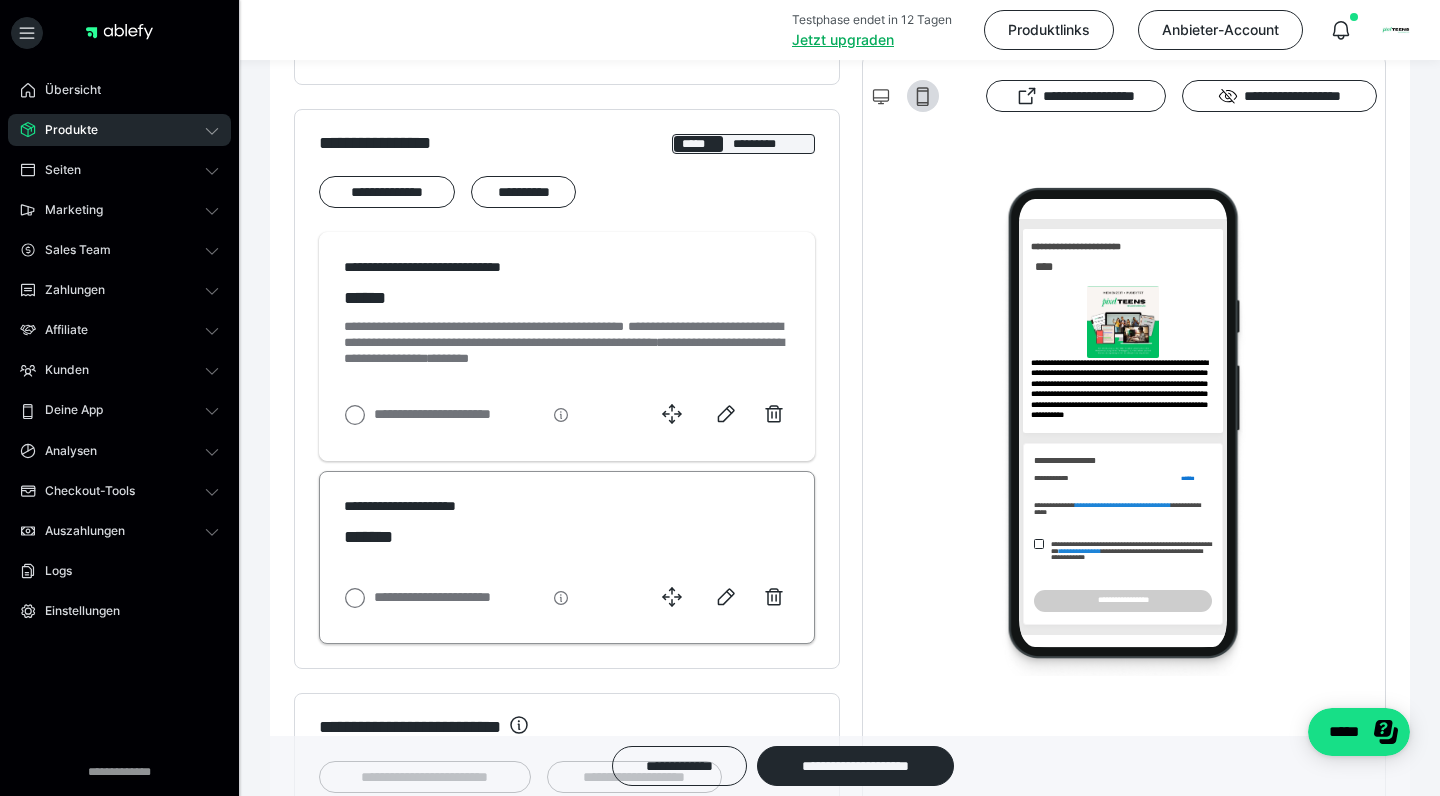 drag, startPoint x: 353, startPoint y: 621, endPoint x: 531, endPoint y: 593, distance: 180.1888 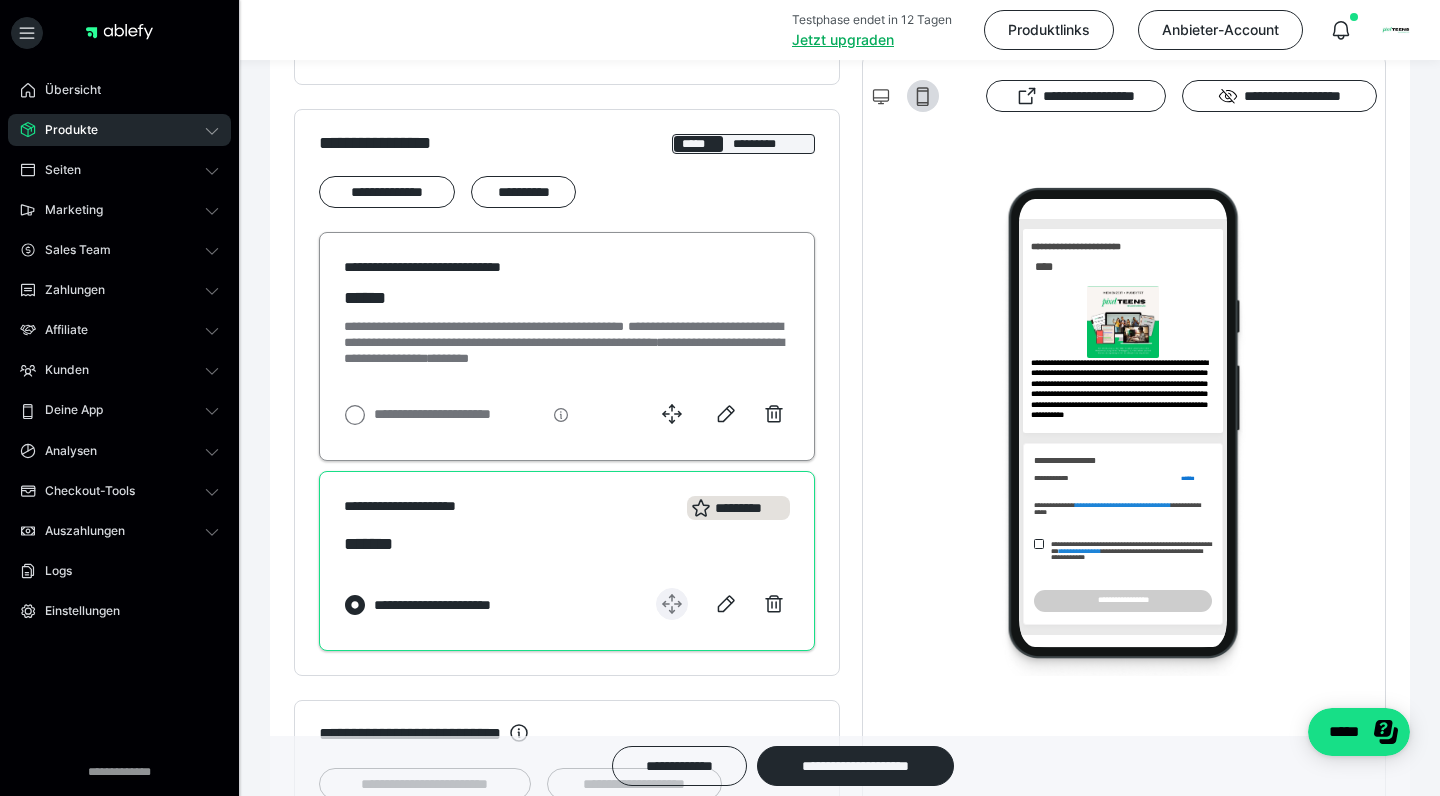 drag, startPoint x: 666, startPoint y: 611, endPoint x: 678, endPoint y: 279, distance: 332.2168 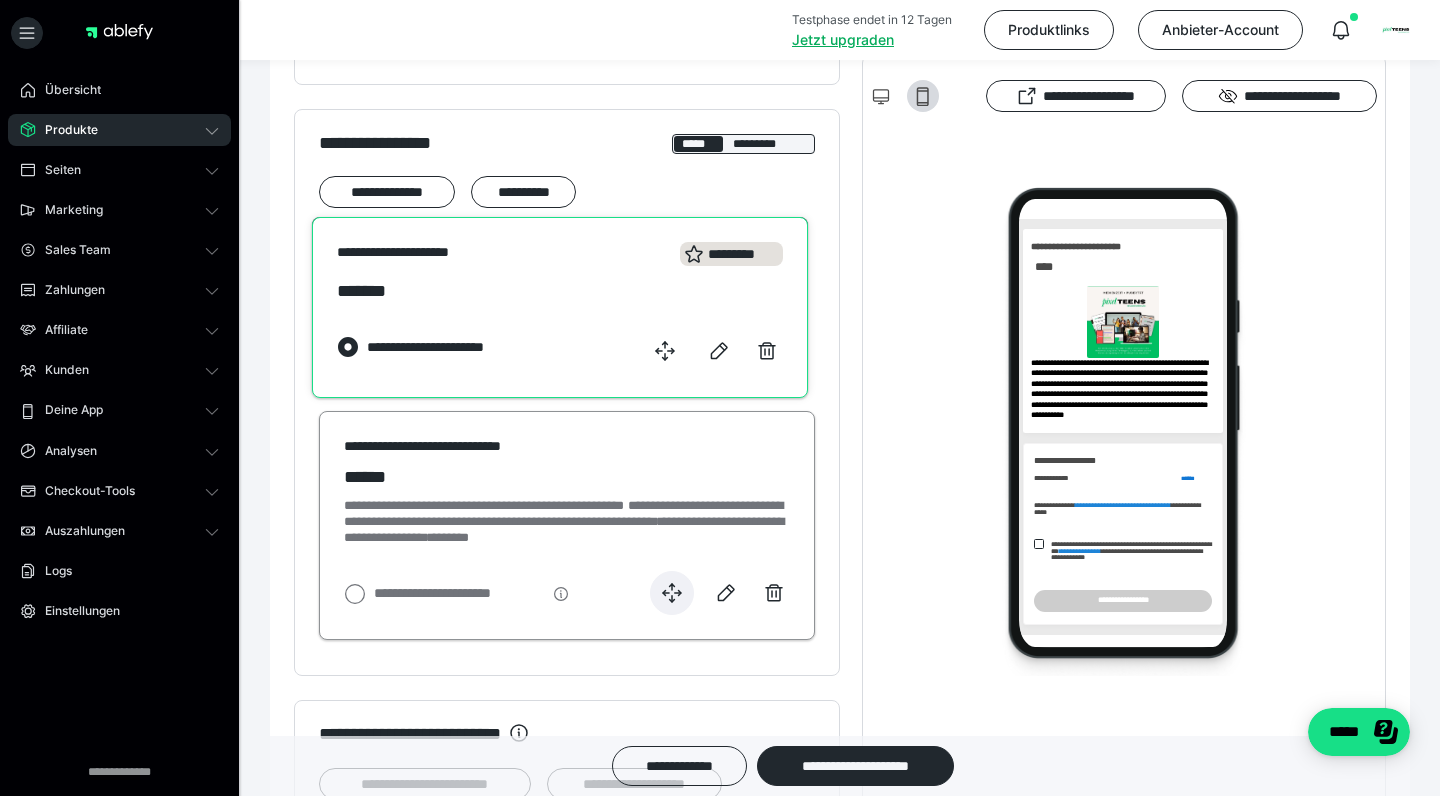 drag, startPoint x: 675, startPoint y: 631, endPoint x: 666, endPoint y: 366, distance: 265.15277 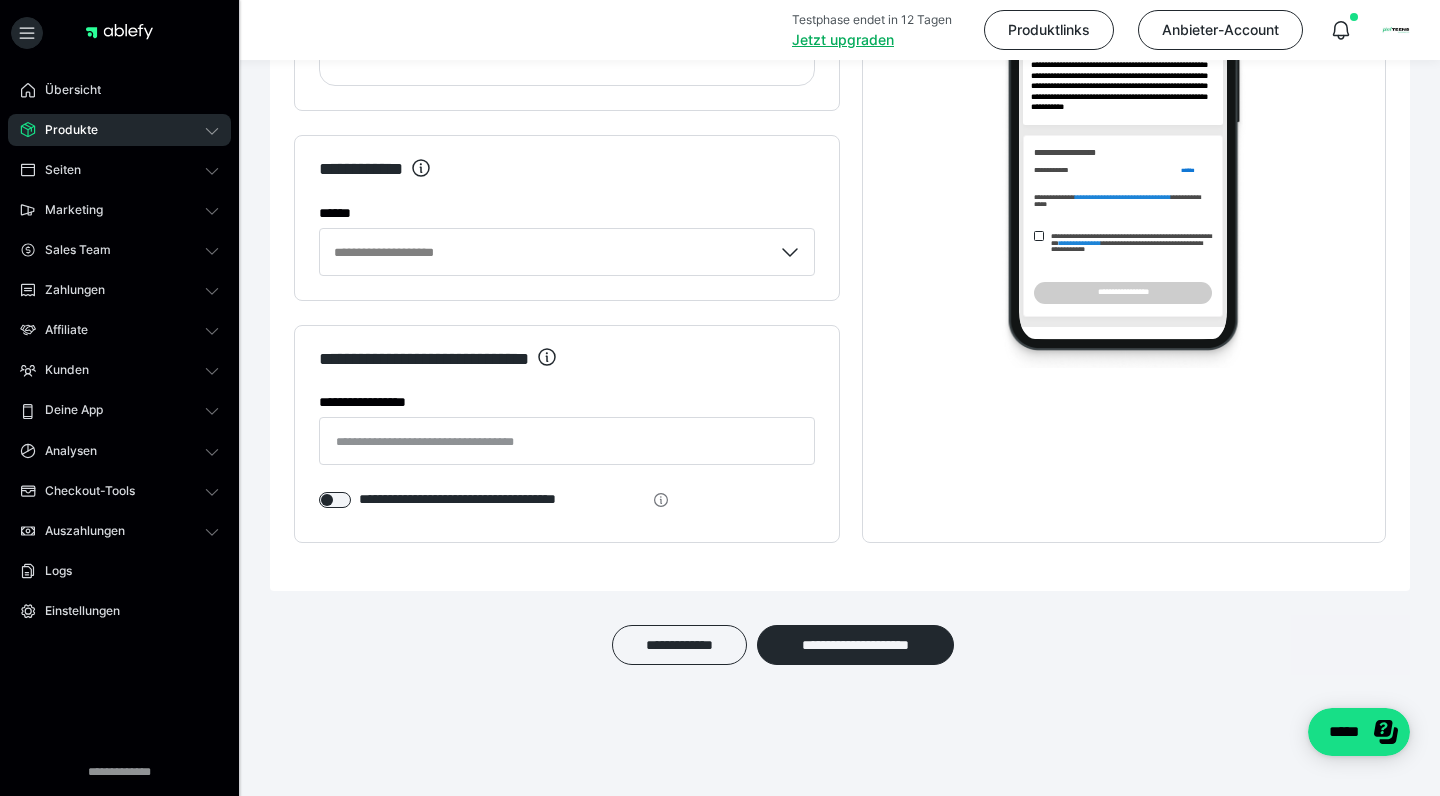 scroll, scrollTop: 3903, scrollLeft: 0, axis: vertical 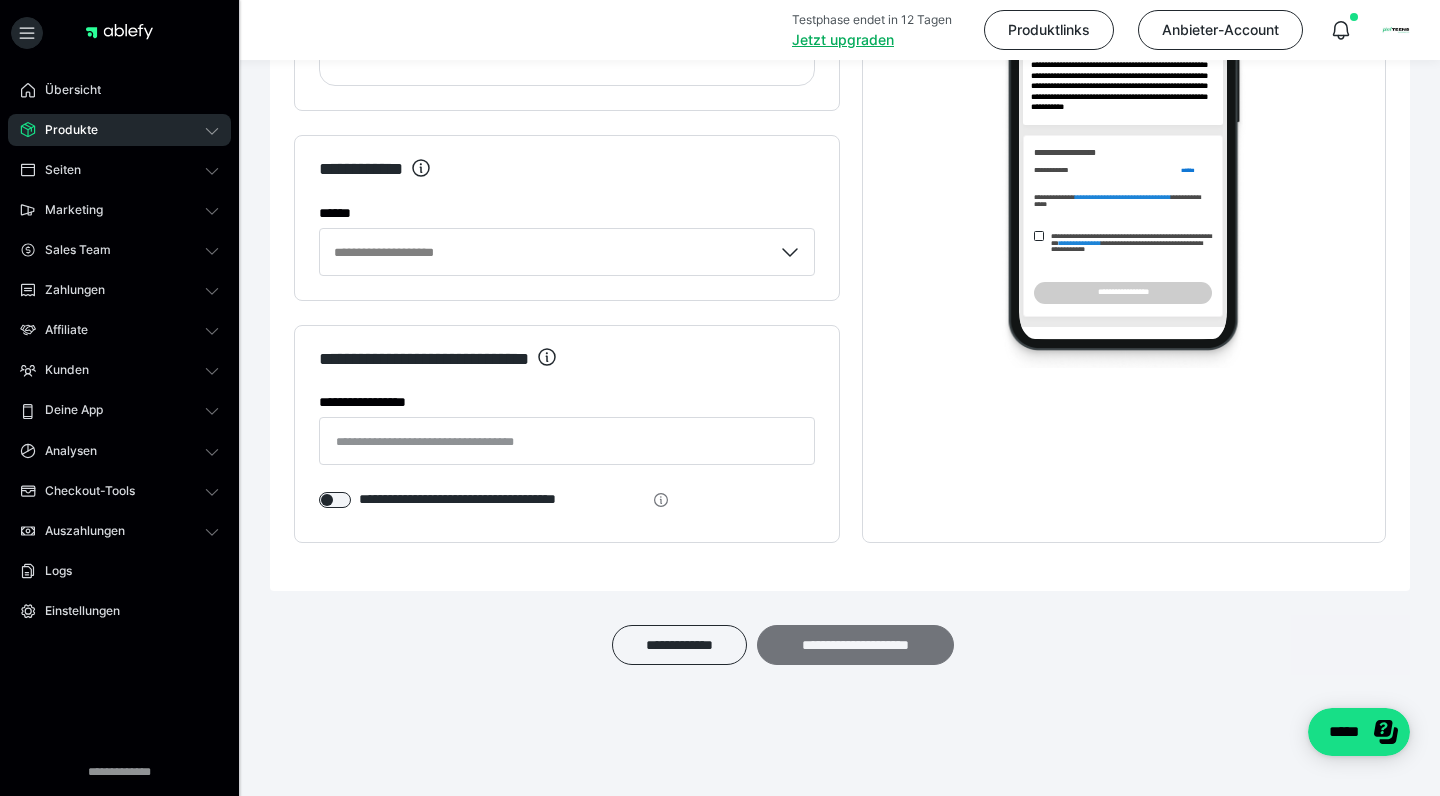 click on "**********" at bounding box center (855, 645) 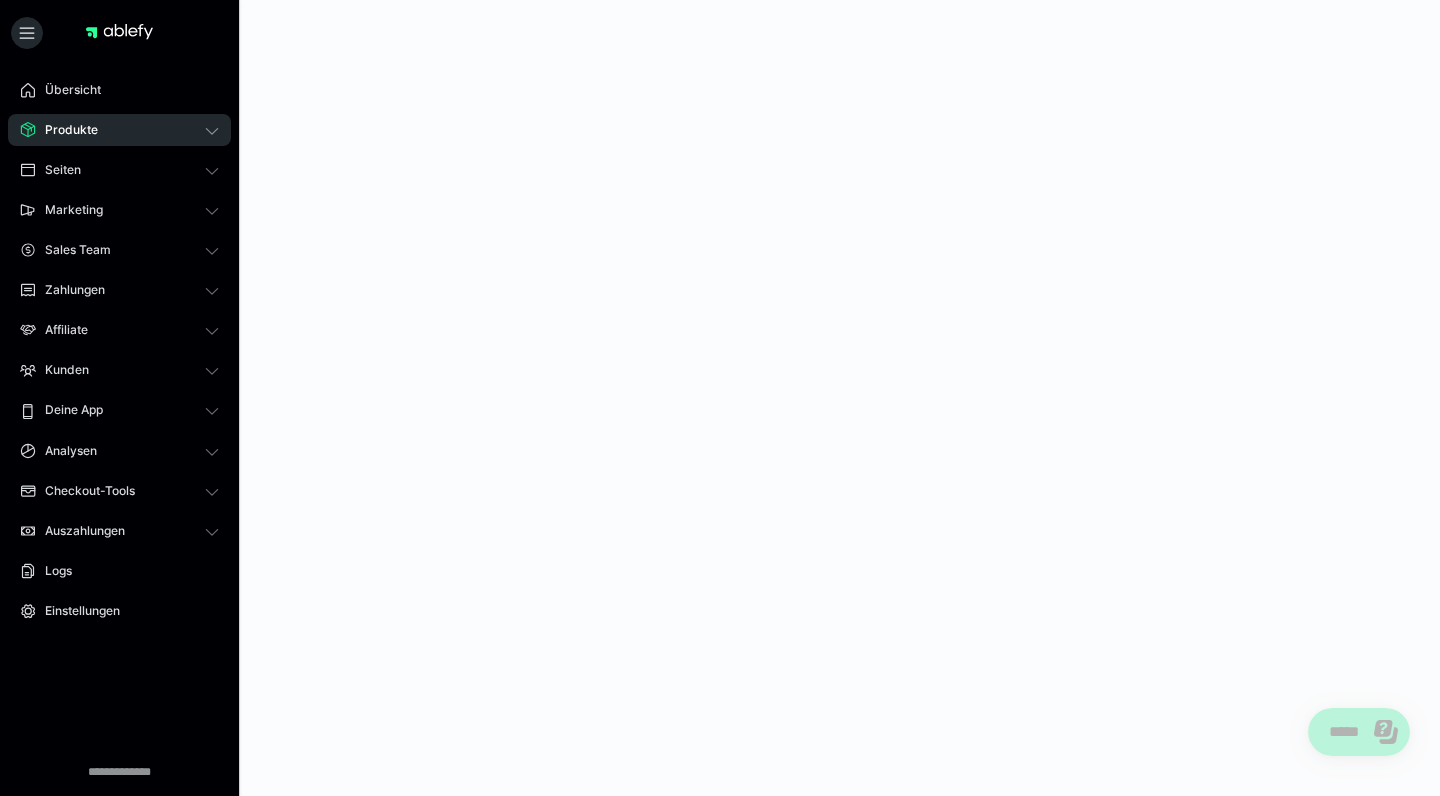 scroll, scrollTop: 0, scrollLeft: 0, axis: both 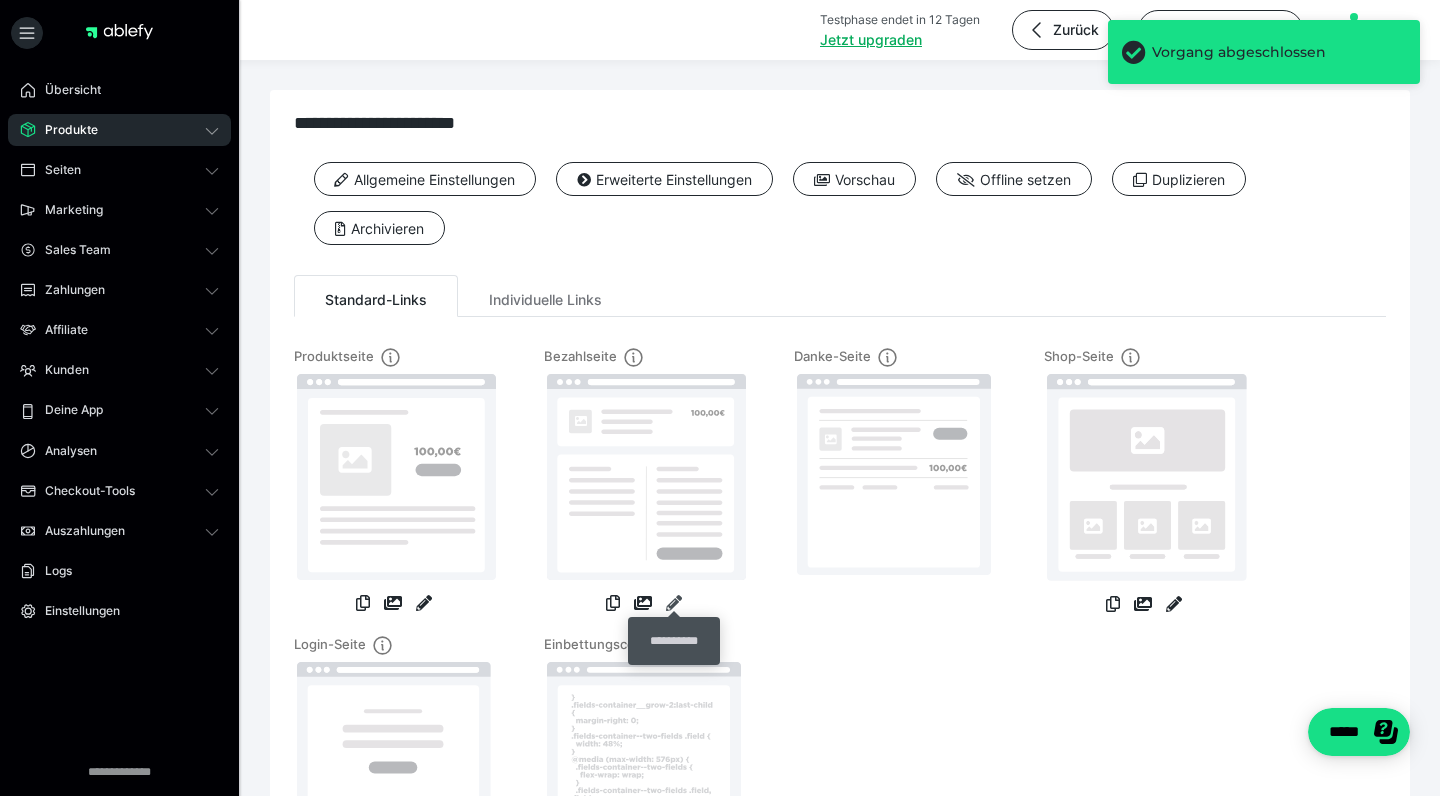 click at bounding box center [674, 603] 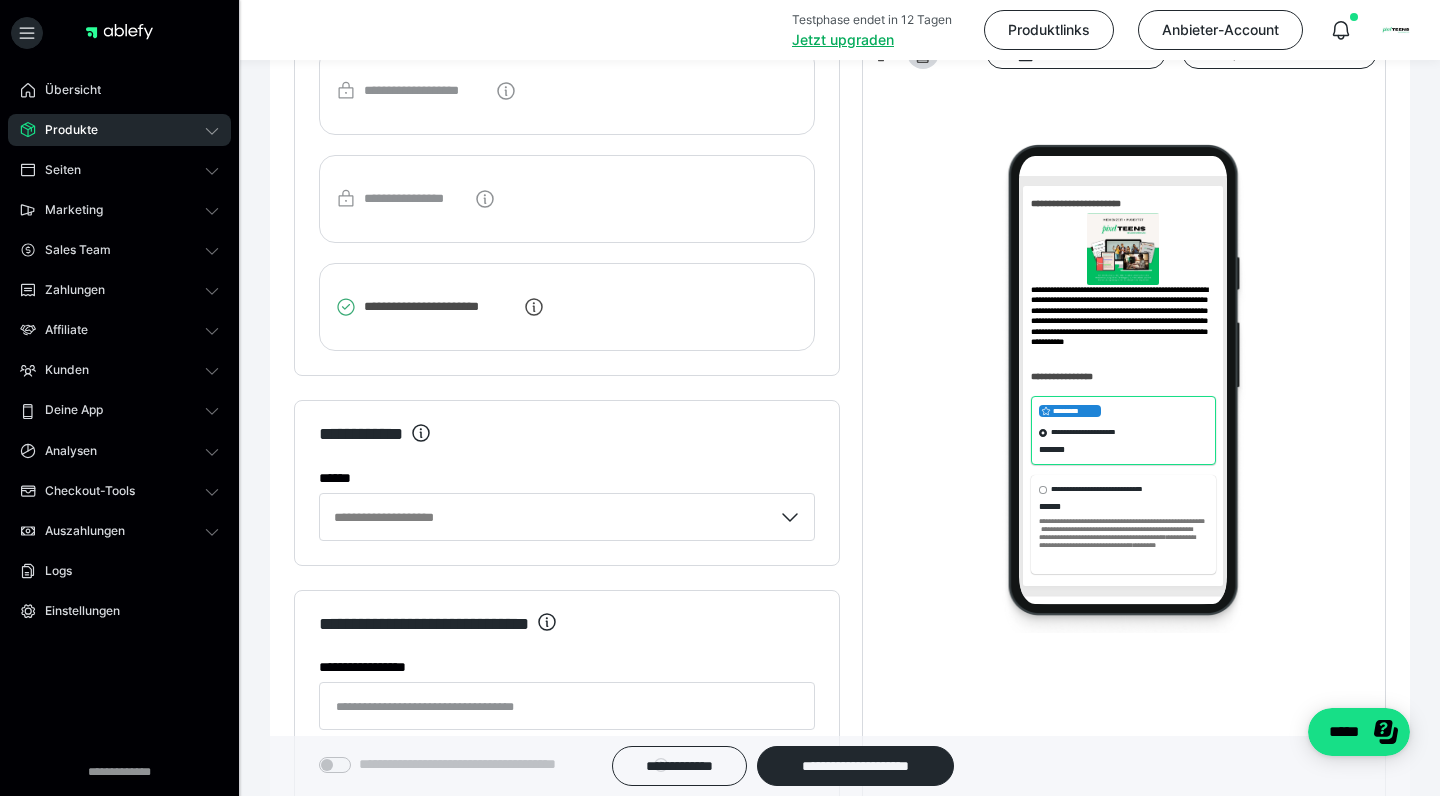 scroll, scrollTop: 3641, scrollLeft: 0, axis: vertical 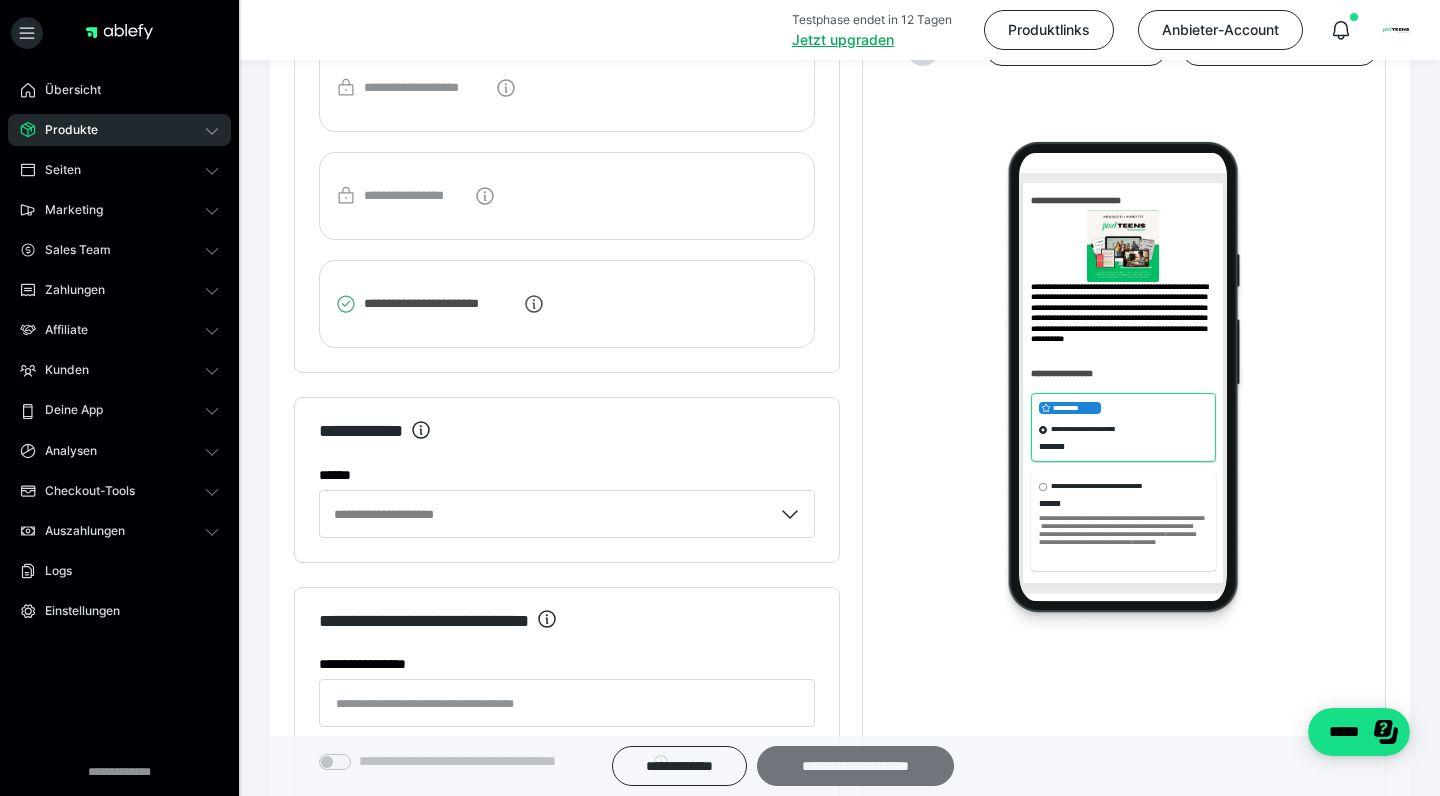 click on "**********" at bounding box center [855, 766] 